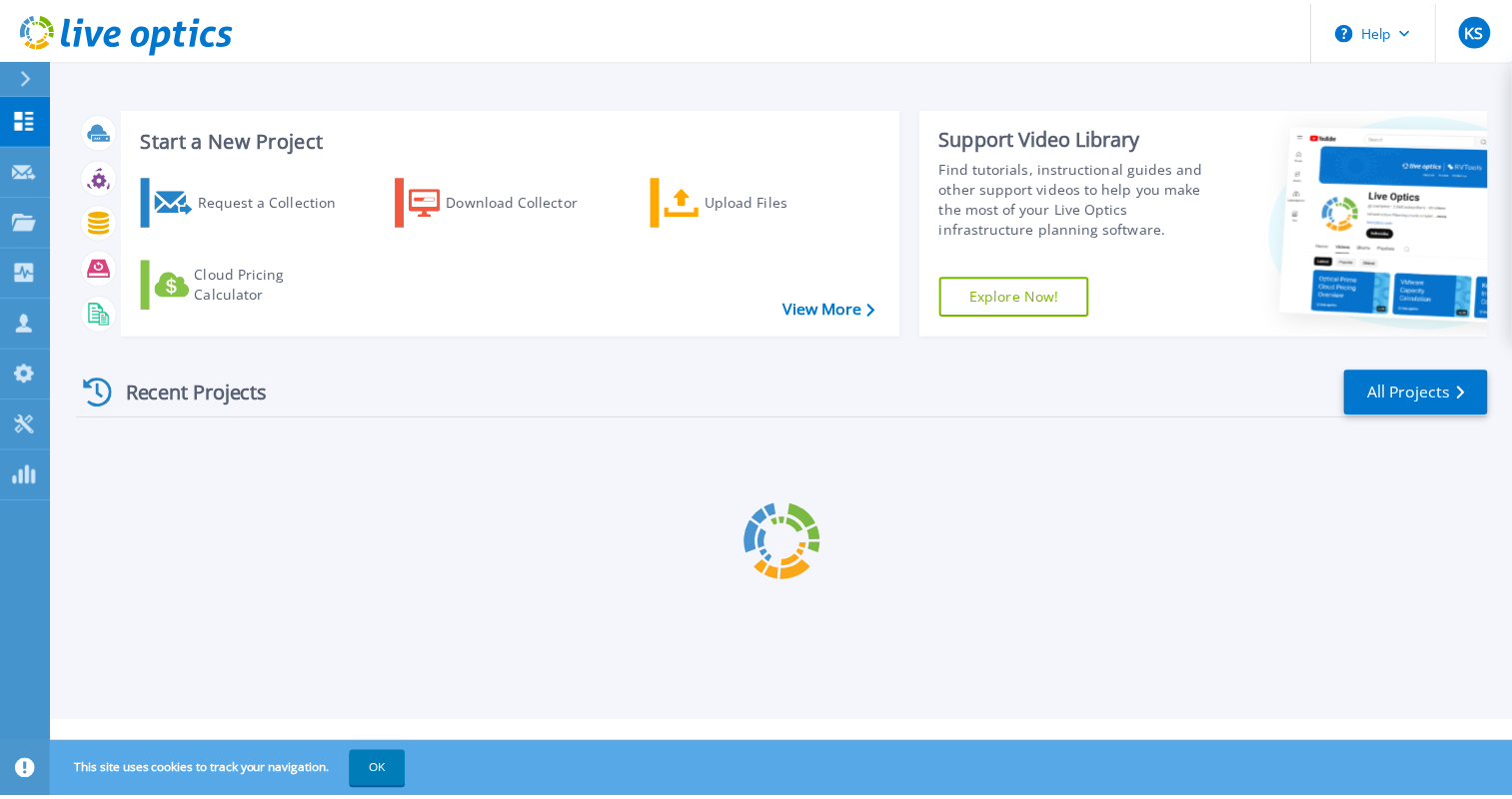 scroll, scrollTop: 0, scrollLeft: 0, axis: both 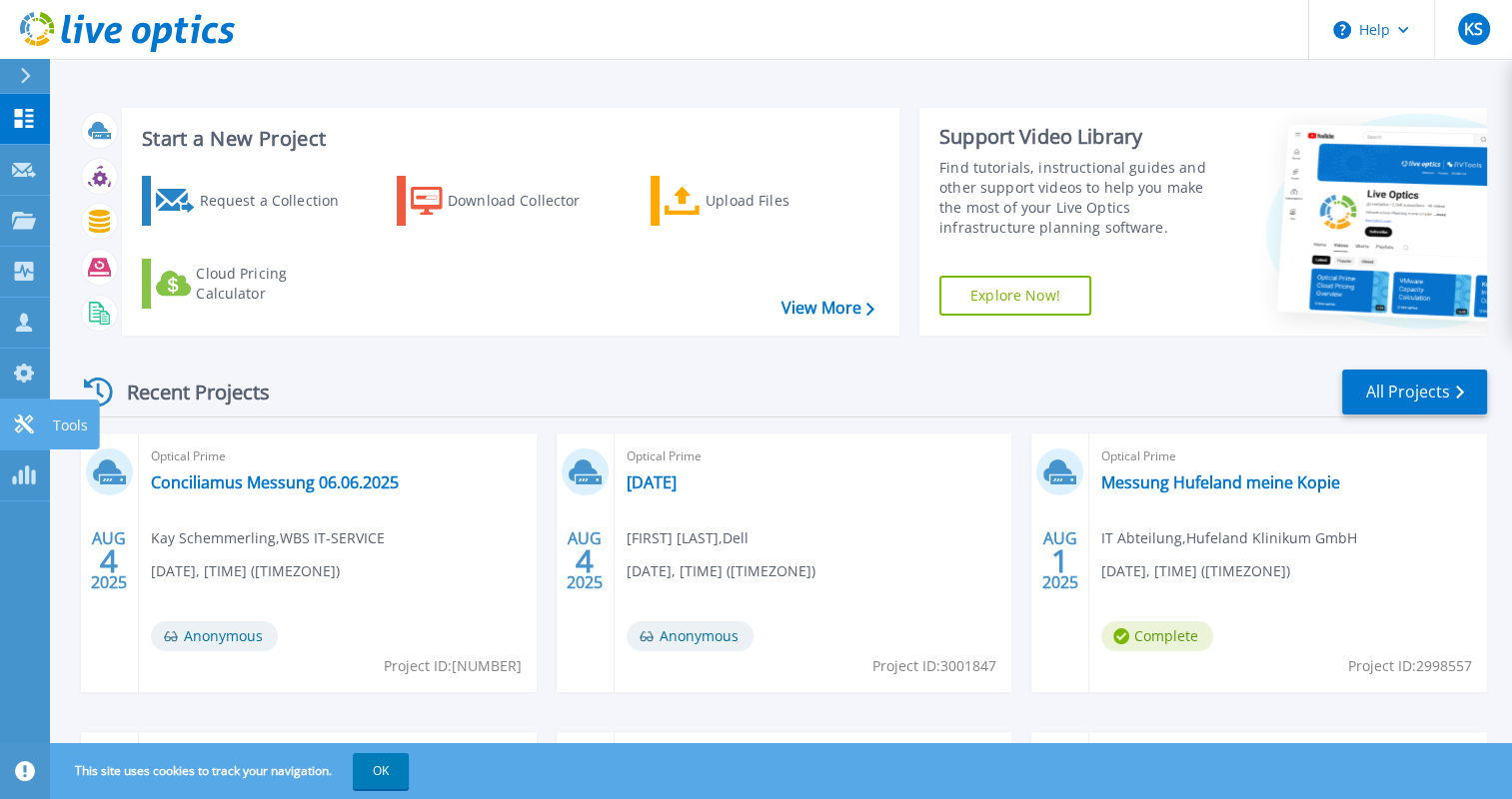 click on "Tools Tools" at bounding box center (25, 424) 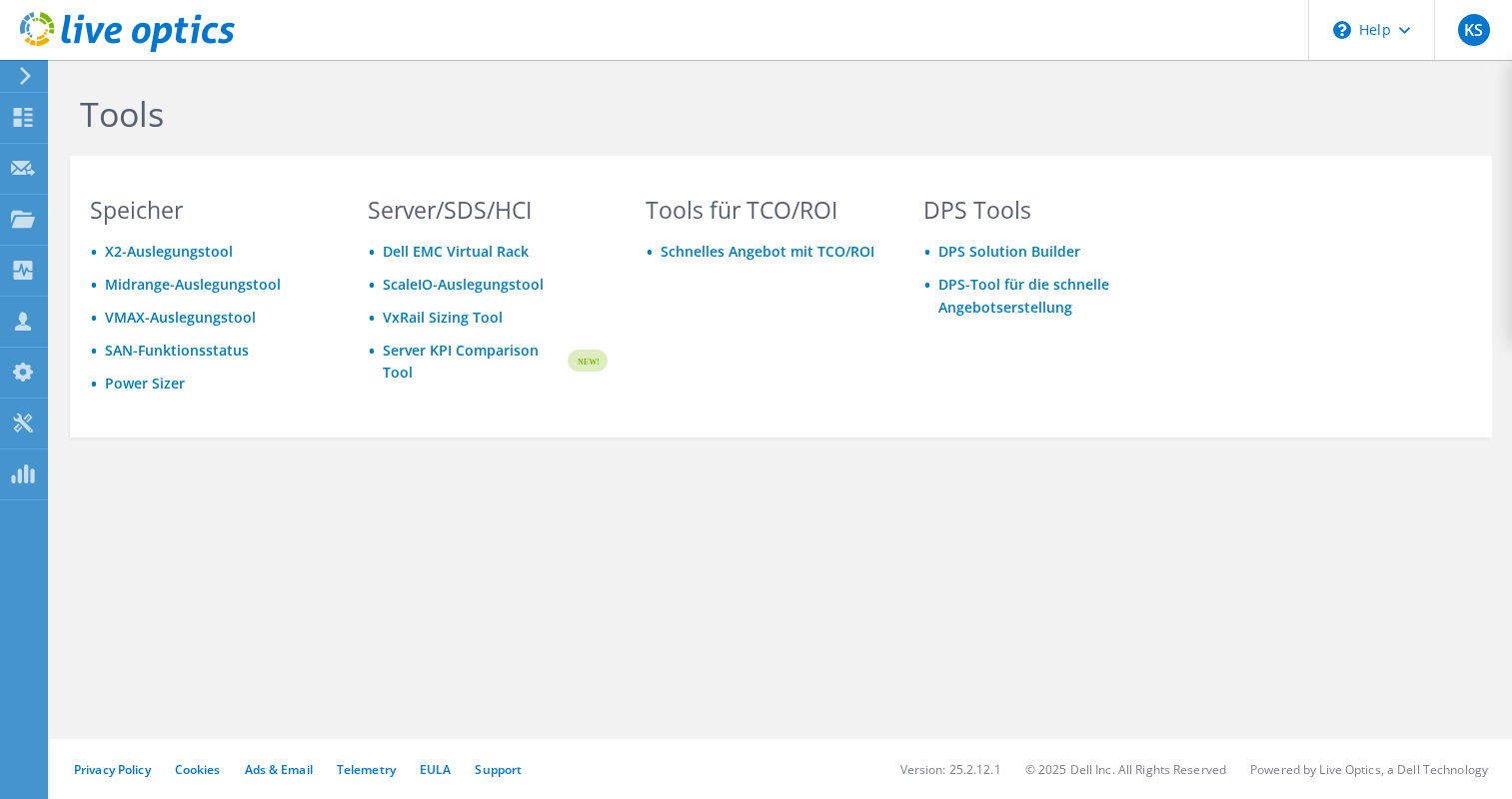 scroll, scrollTop: 0, scrollLeft: 0, axis: both 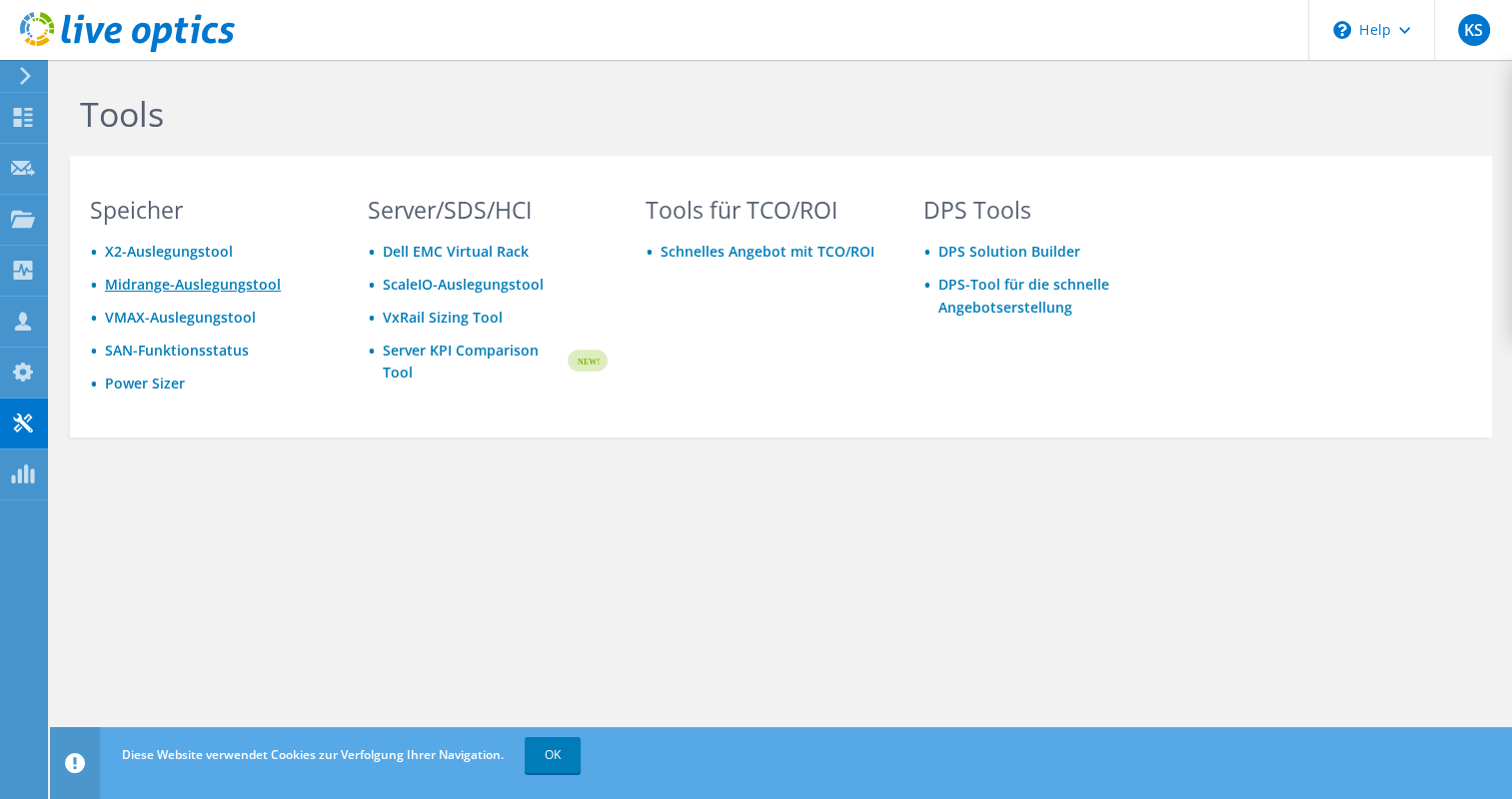 click on "Midrange-Auslegungstool" at bounding box center (193, 284) 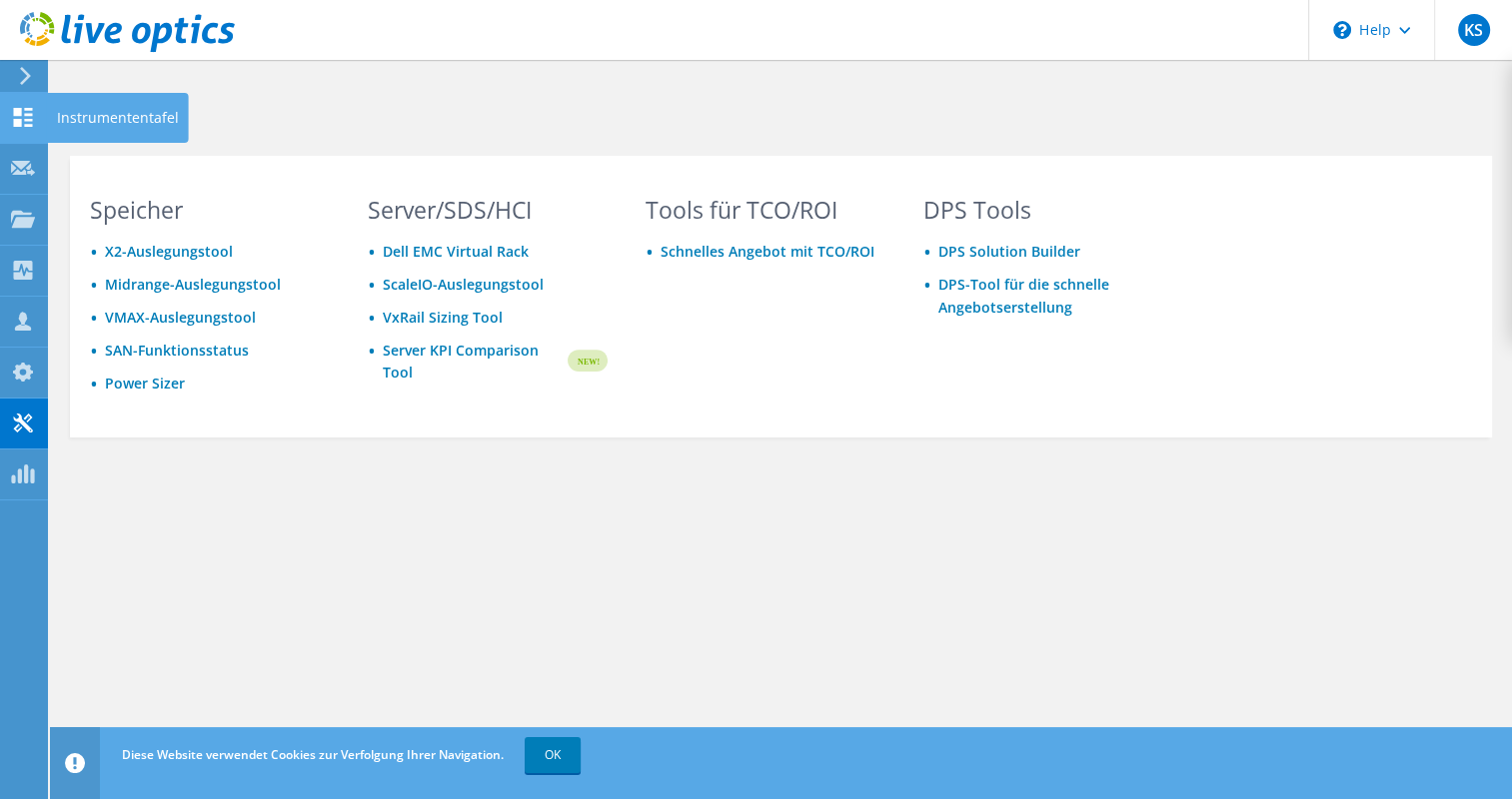 click 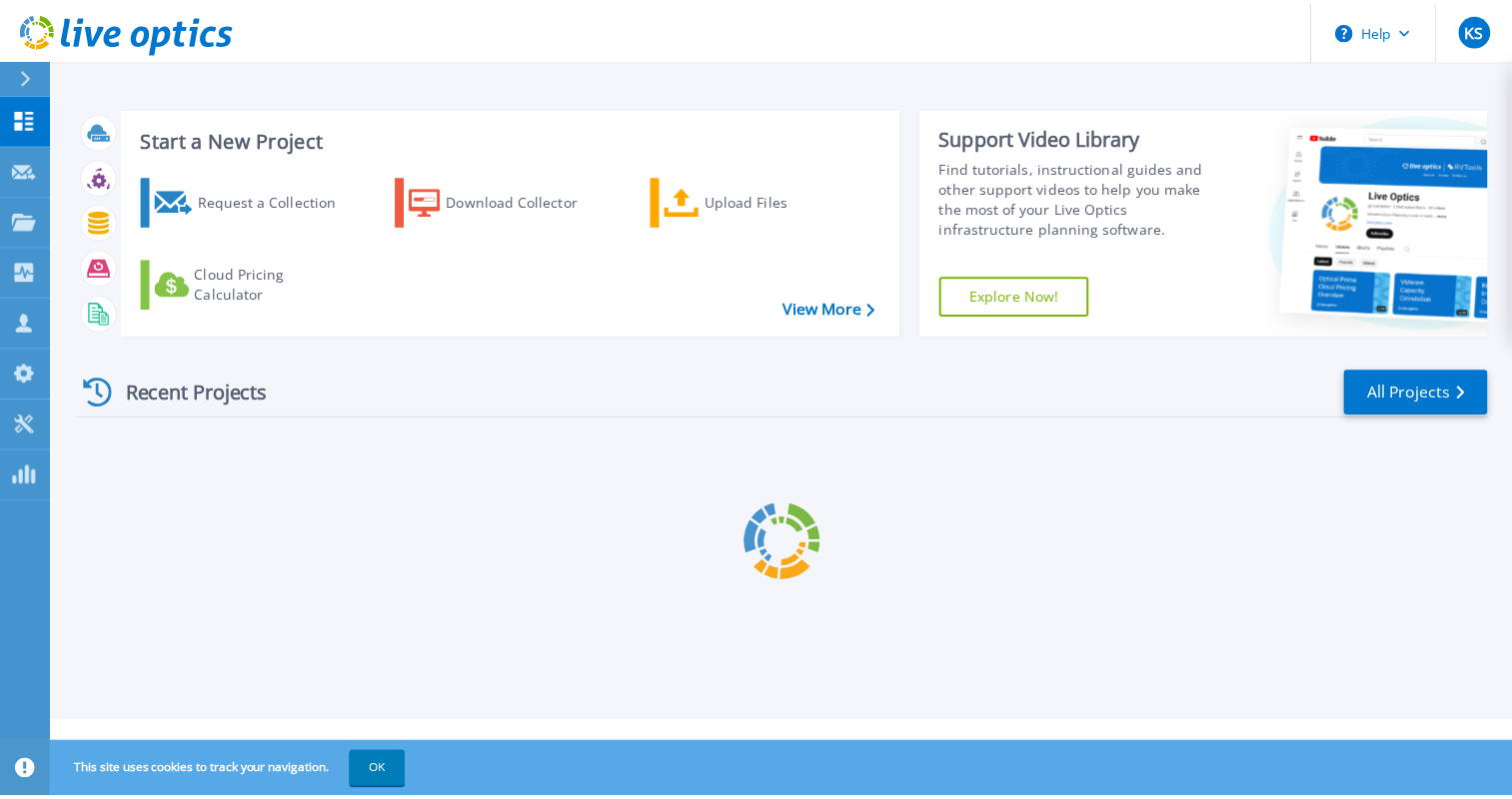 scroll, scrollTop: 0, scrollLeft: 0, axis: both 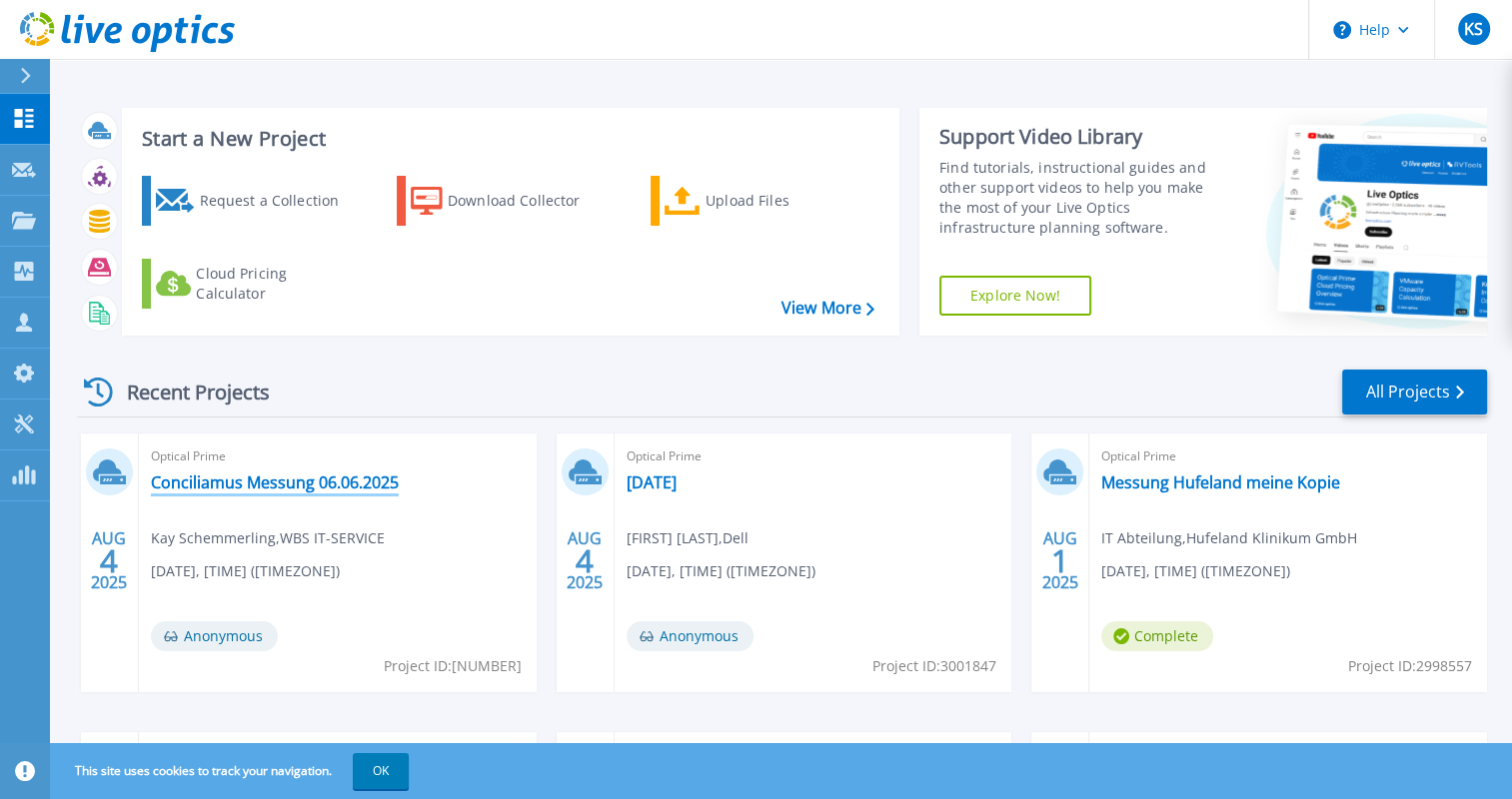 click on "Conciliamus Messung 06.06.2025" at bounding box center (275, 482) 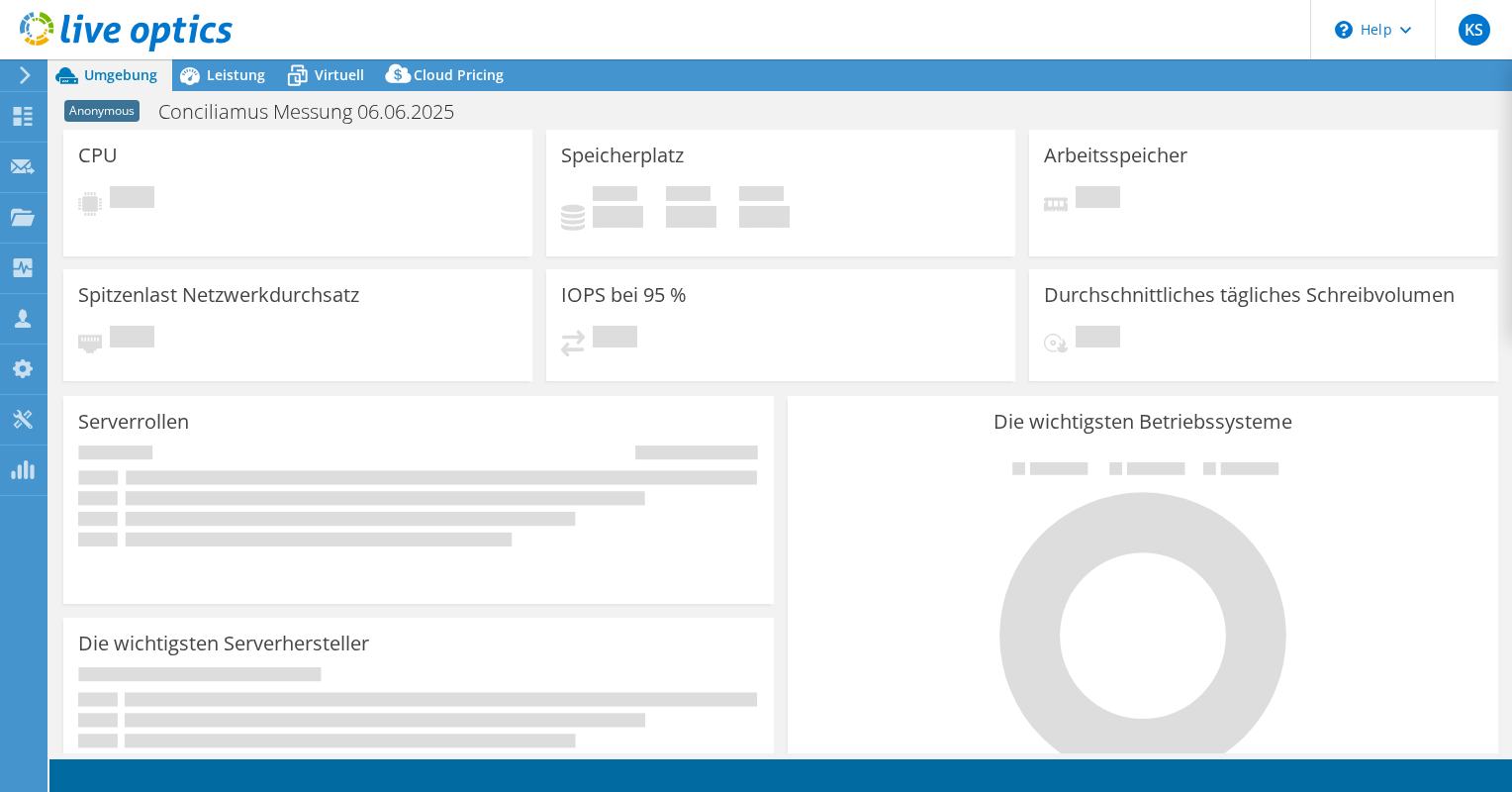 scroll, scrollTop: 0, scrollLeft: 0, axis: both 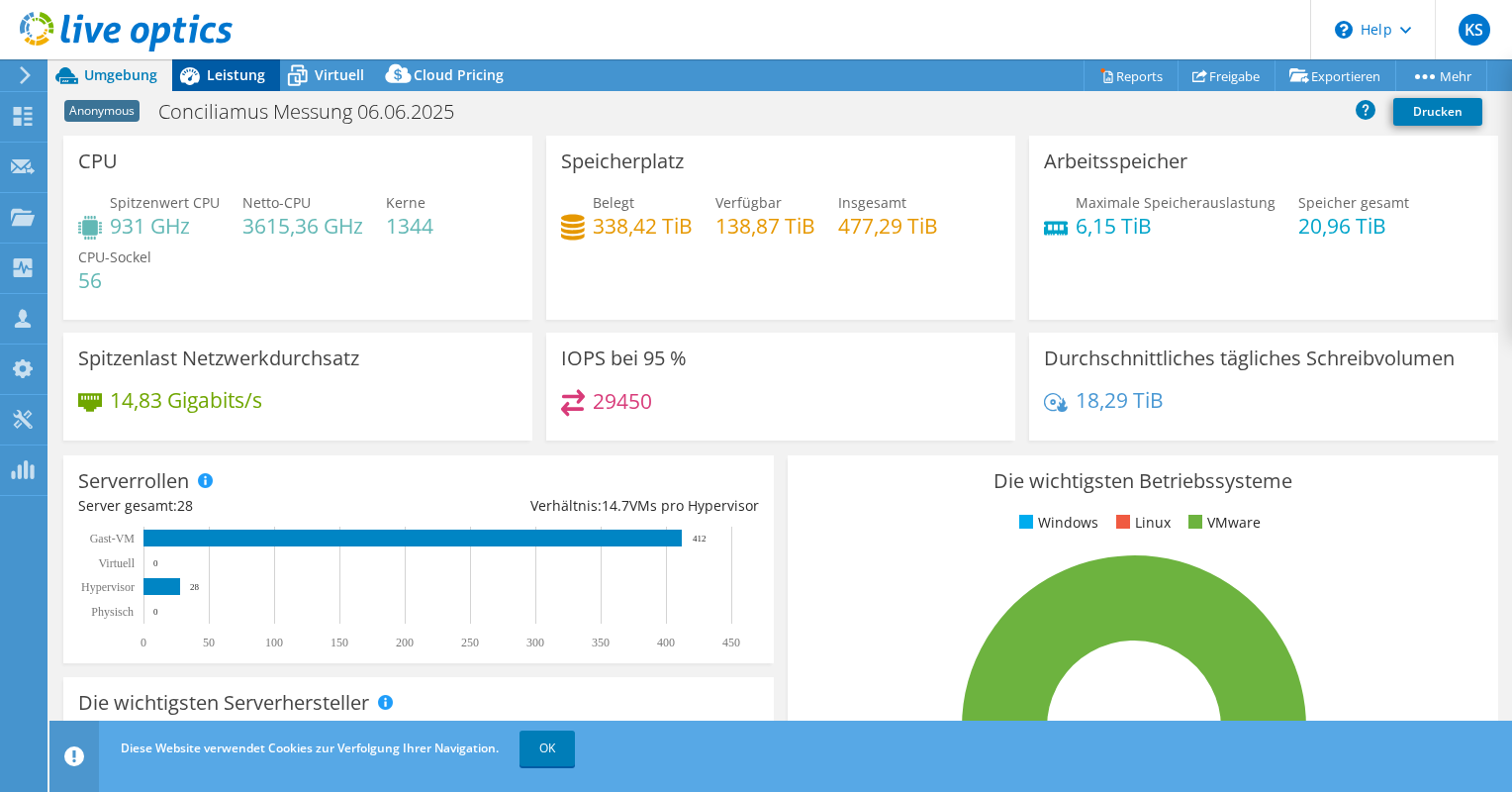 click 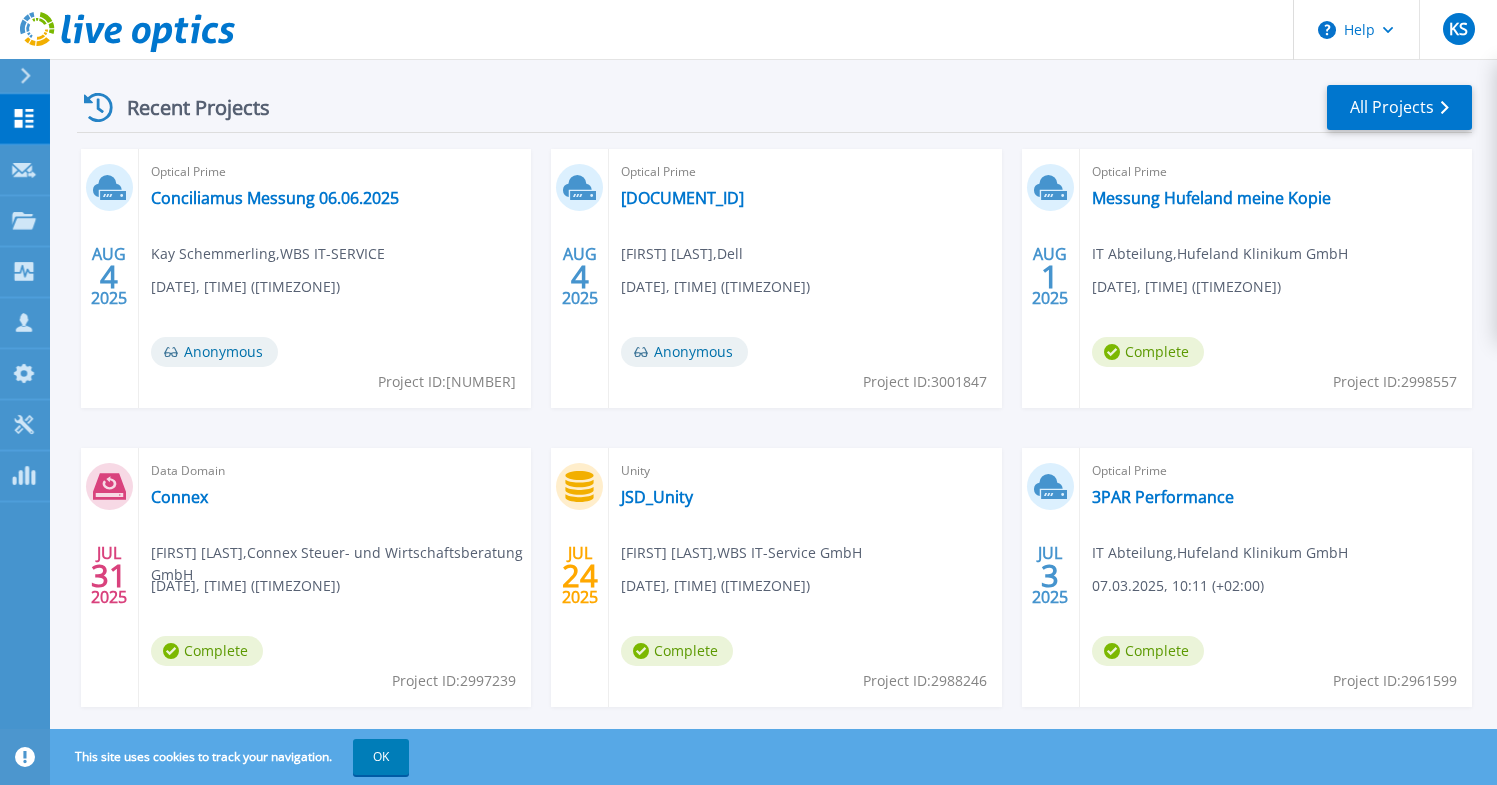 scroll, scrollTop: 23, scrollLeft: 0, axis: vertical 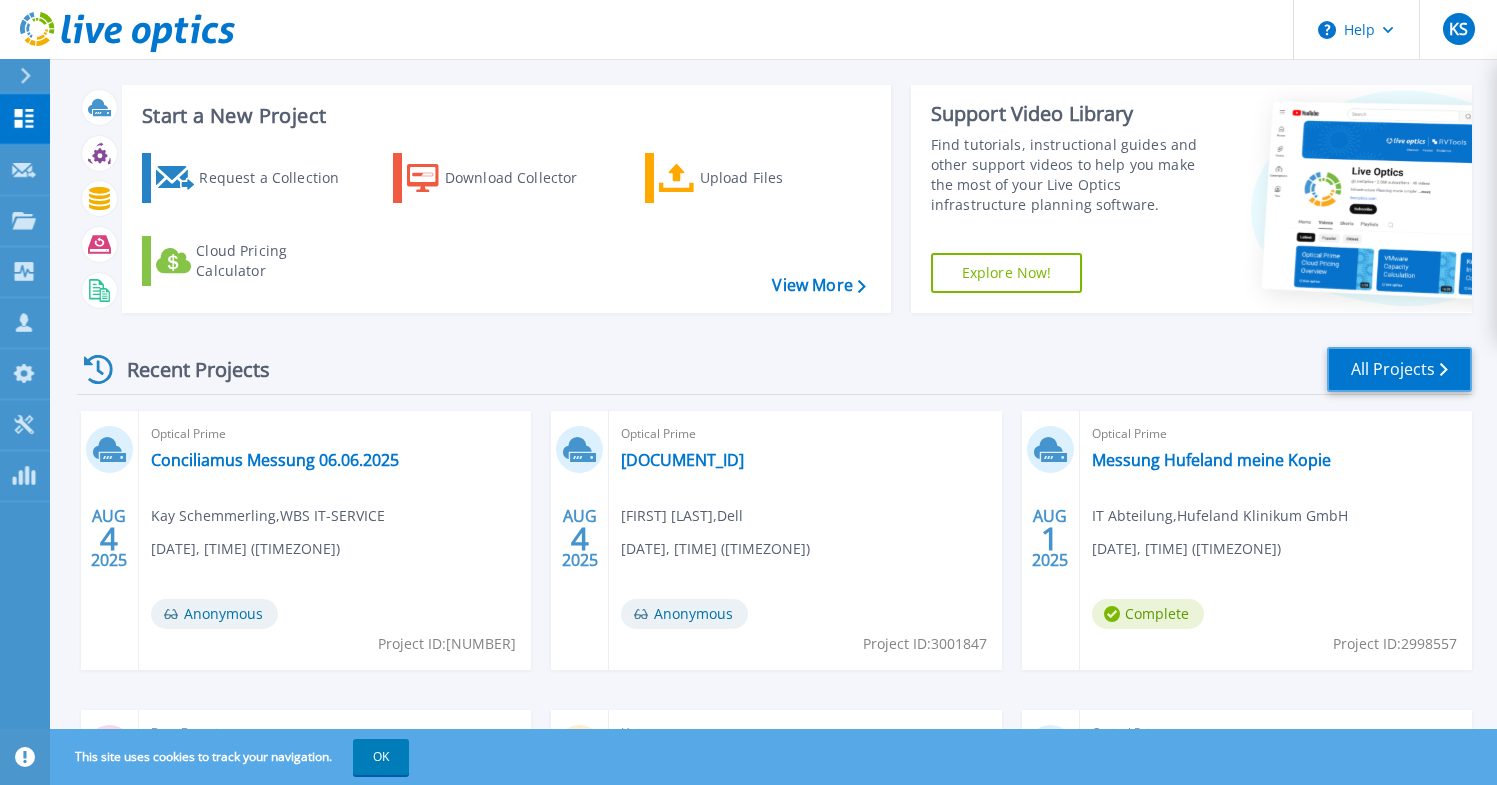 click on "All Projects" at bounding box center [1399, 369] 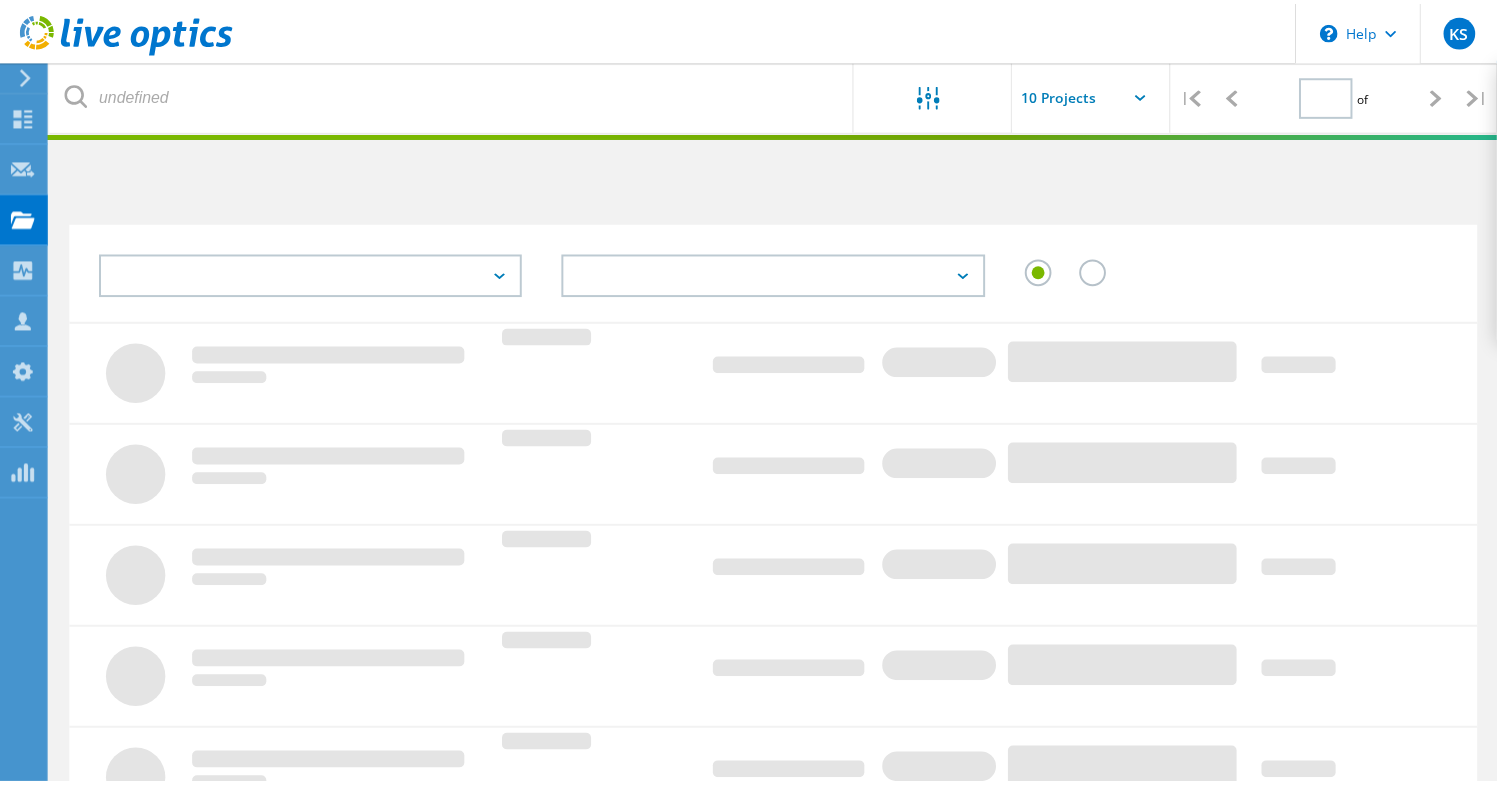 scroll, scrollTop: 0, scrollLeft: 0, axis: both 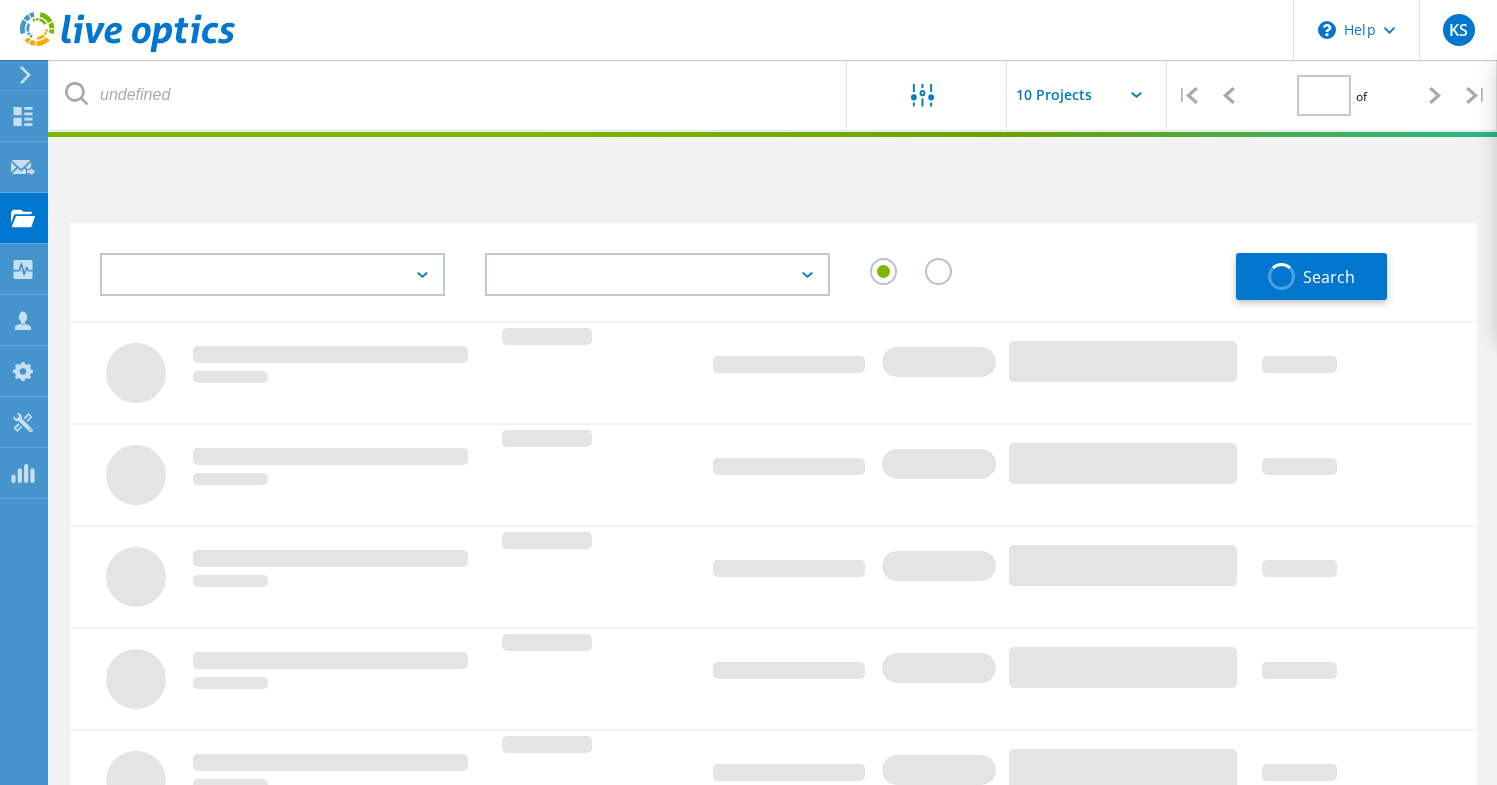 type on "1" 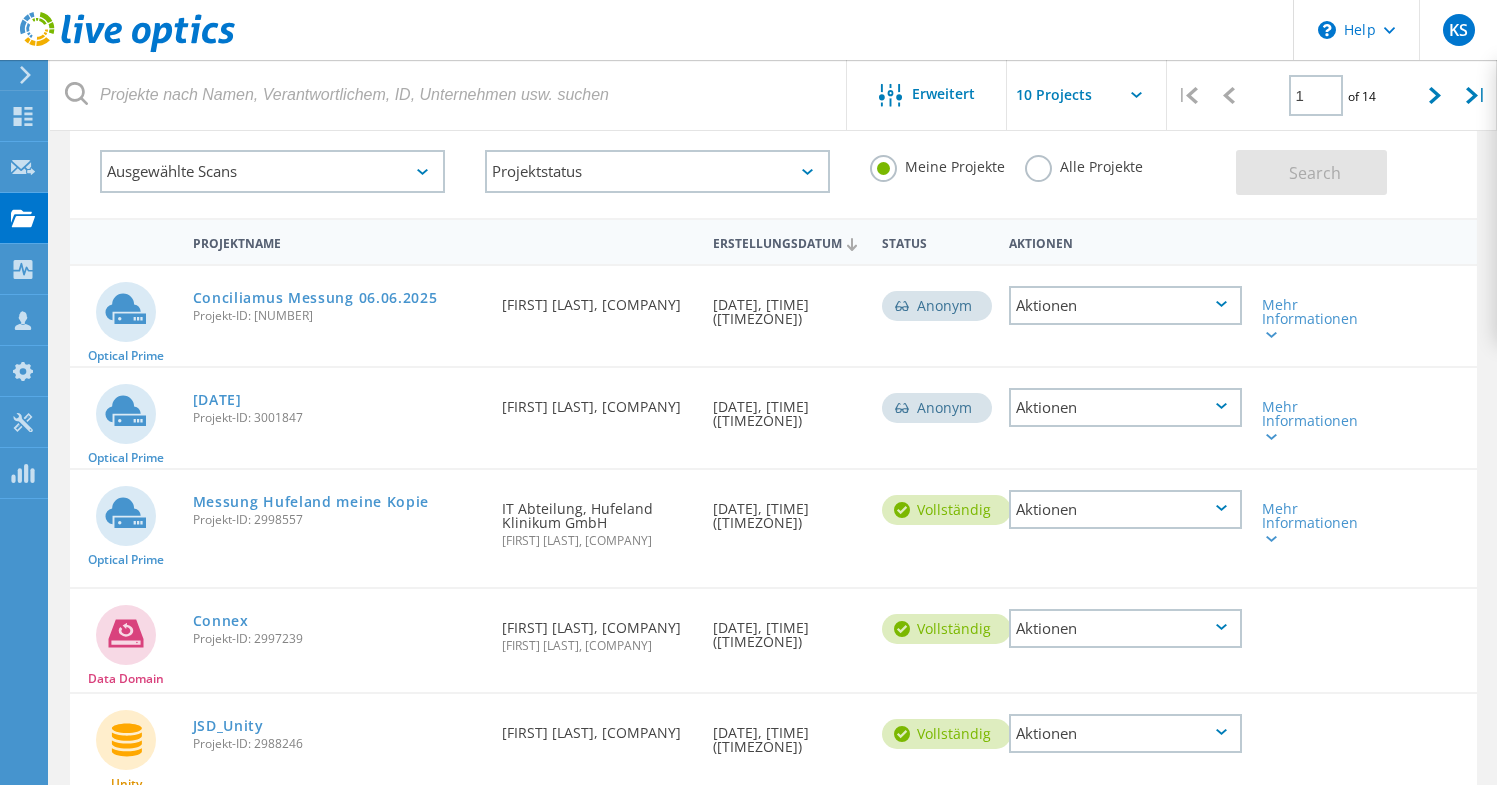 scroll, scrollTop: 0, scrollLeft: 0, axis: both 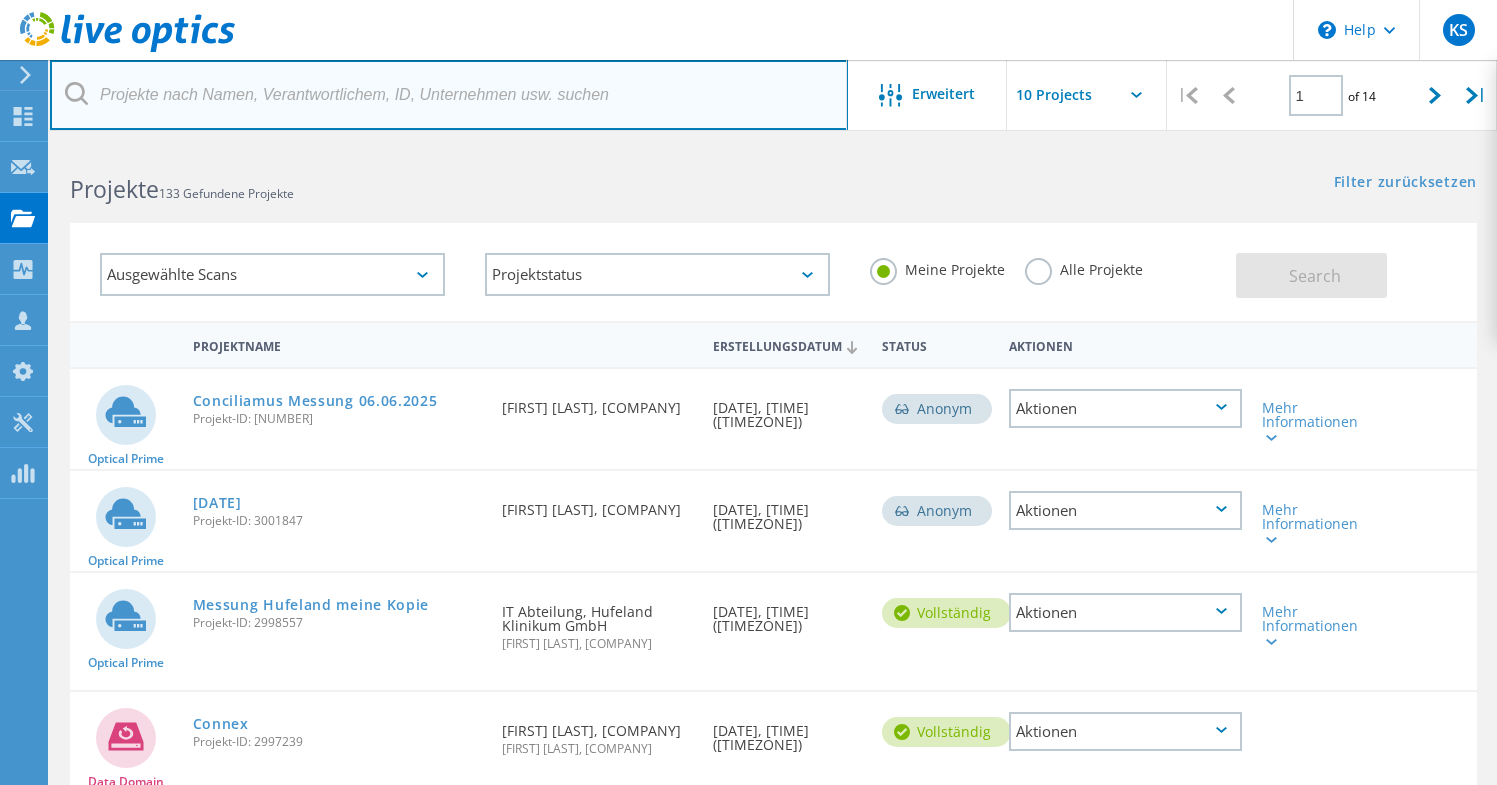 click at bounding box center [449, 95] 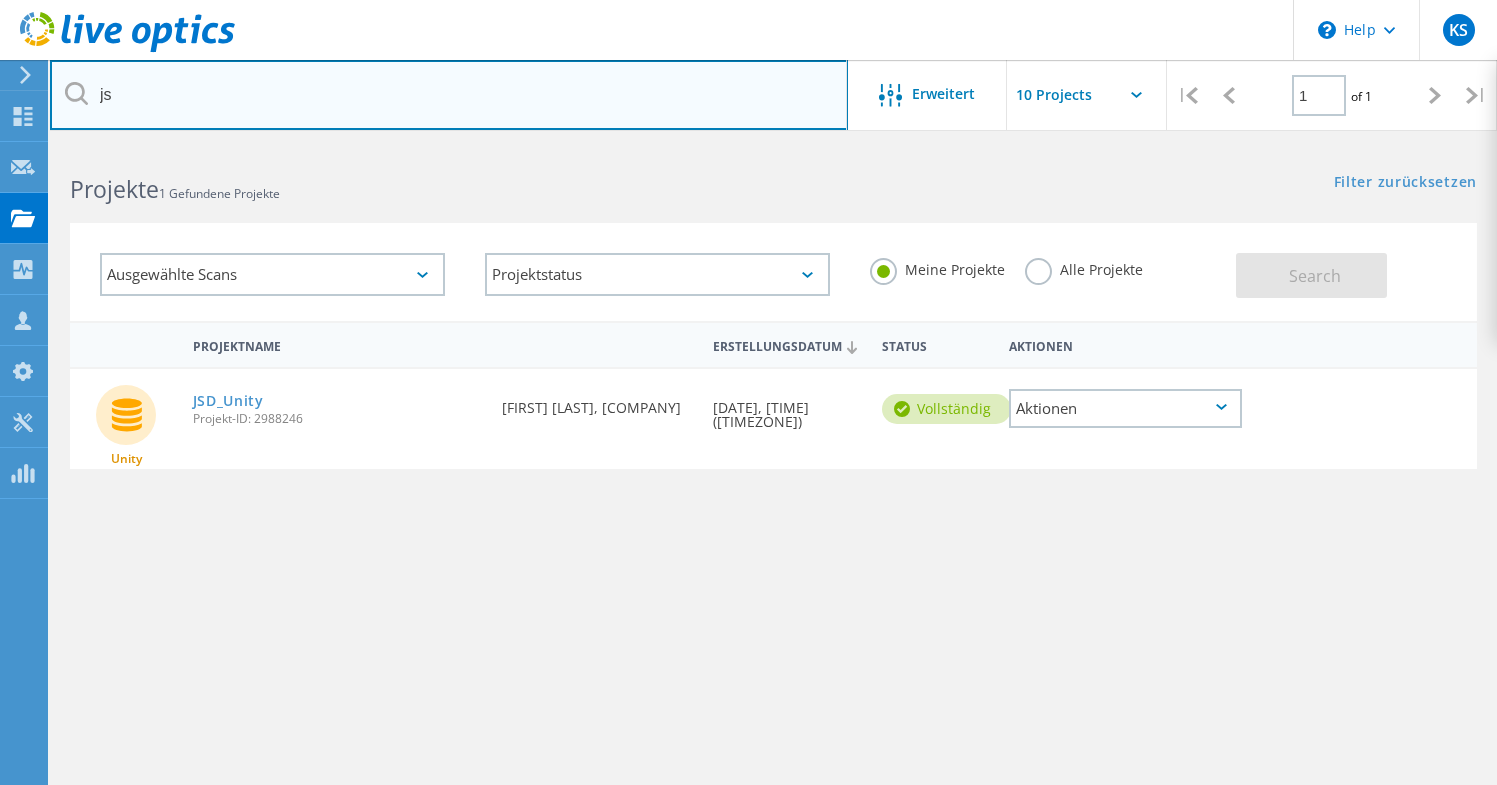 type on "j" 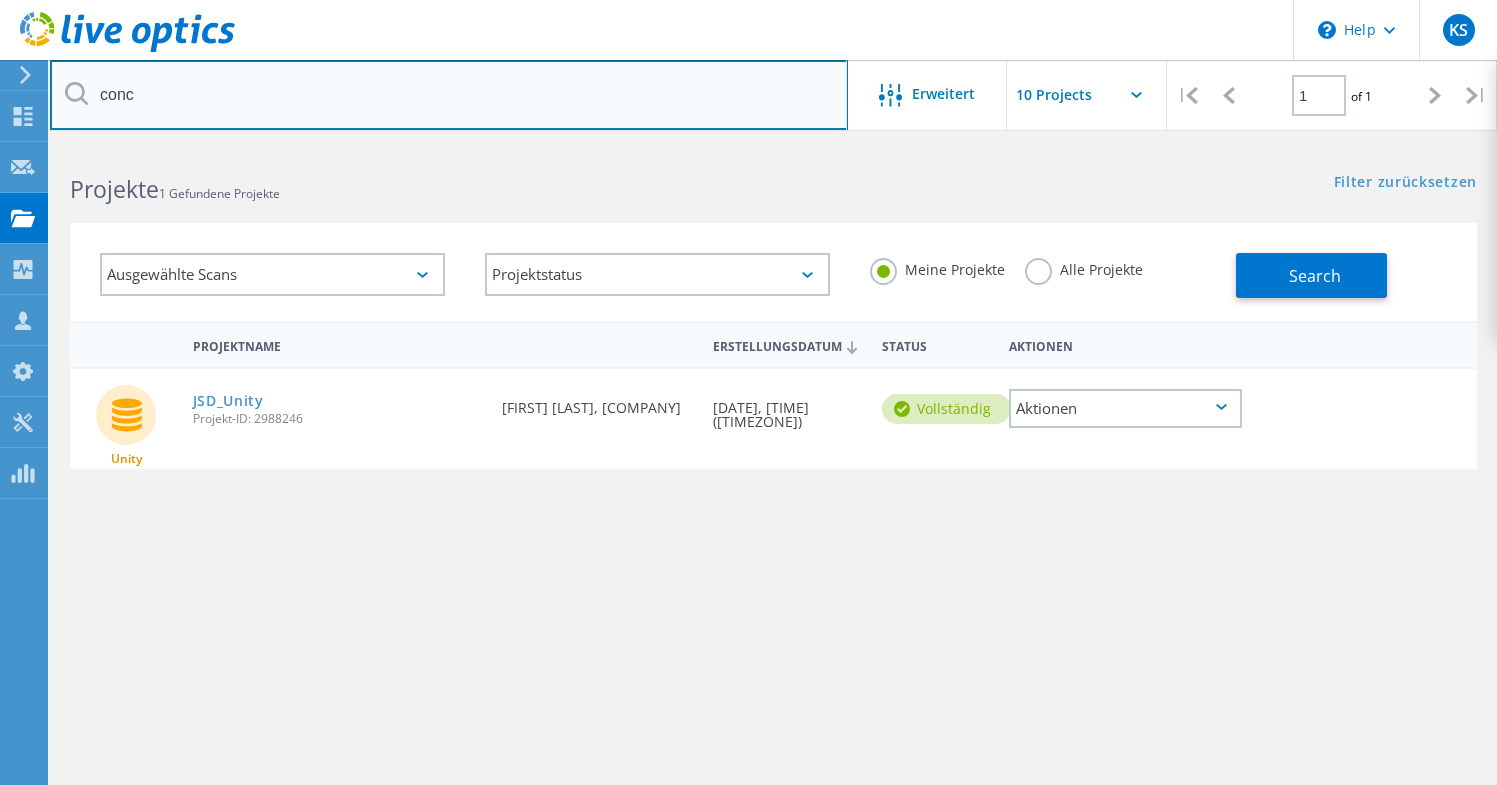 type on "conc" 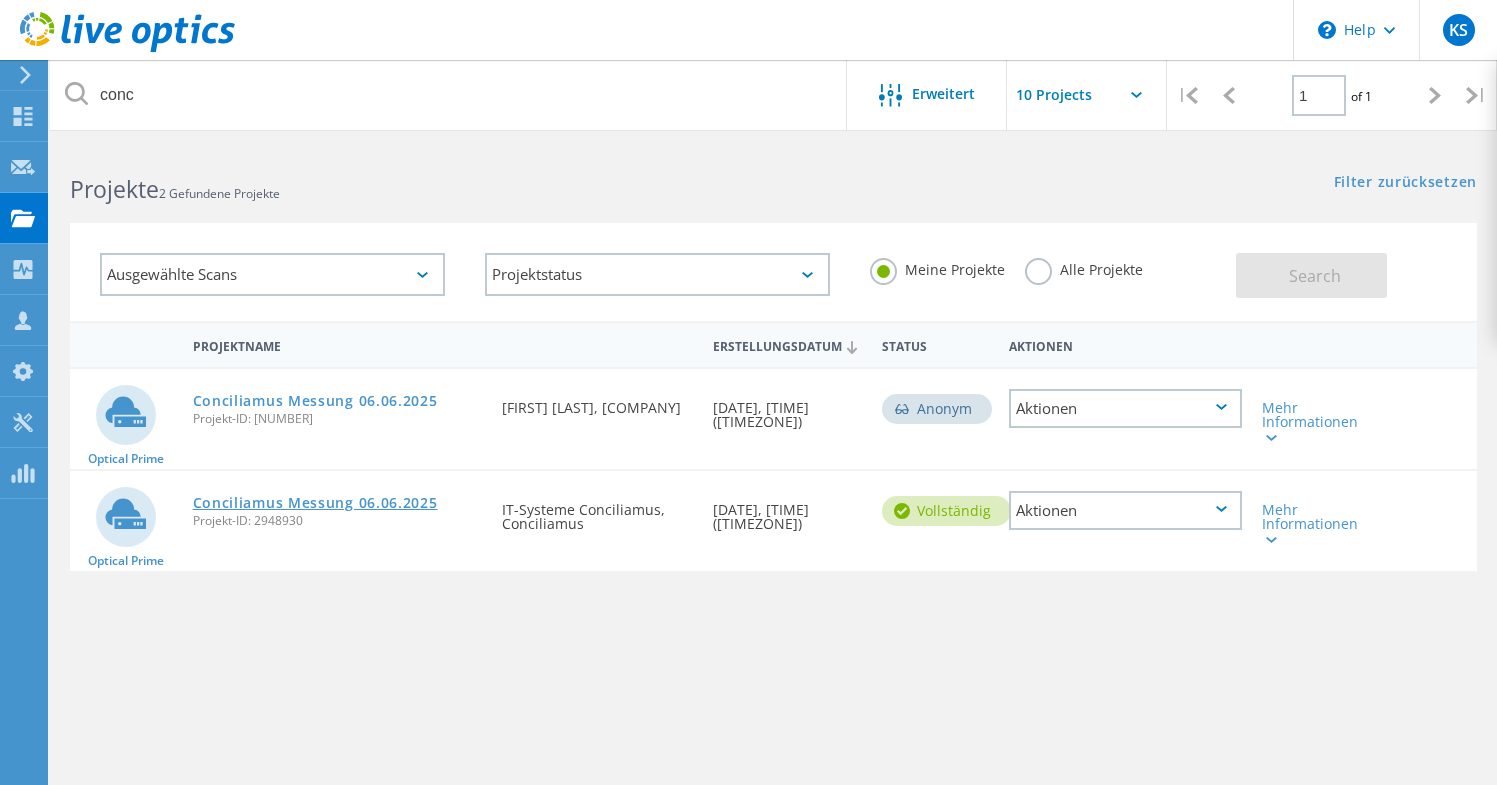 click on "Conciliamus Messung 06.06.2025" 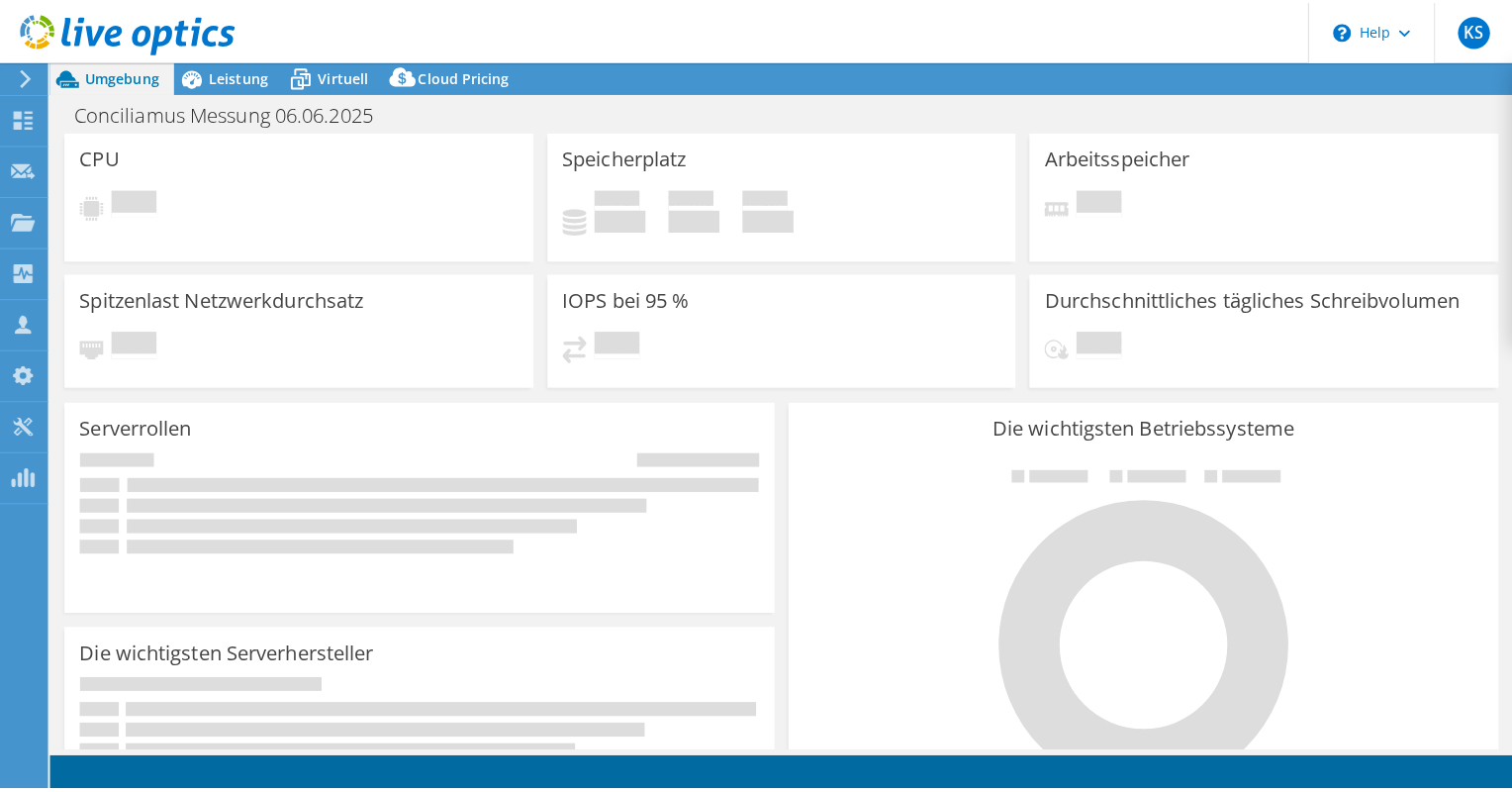 scroll, scrollTop: 0, scrollLeft: 0, axis: both 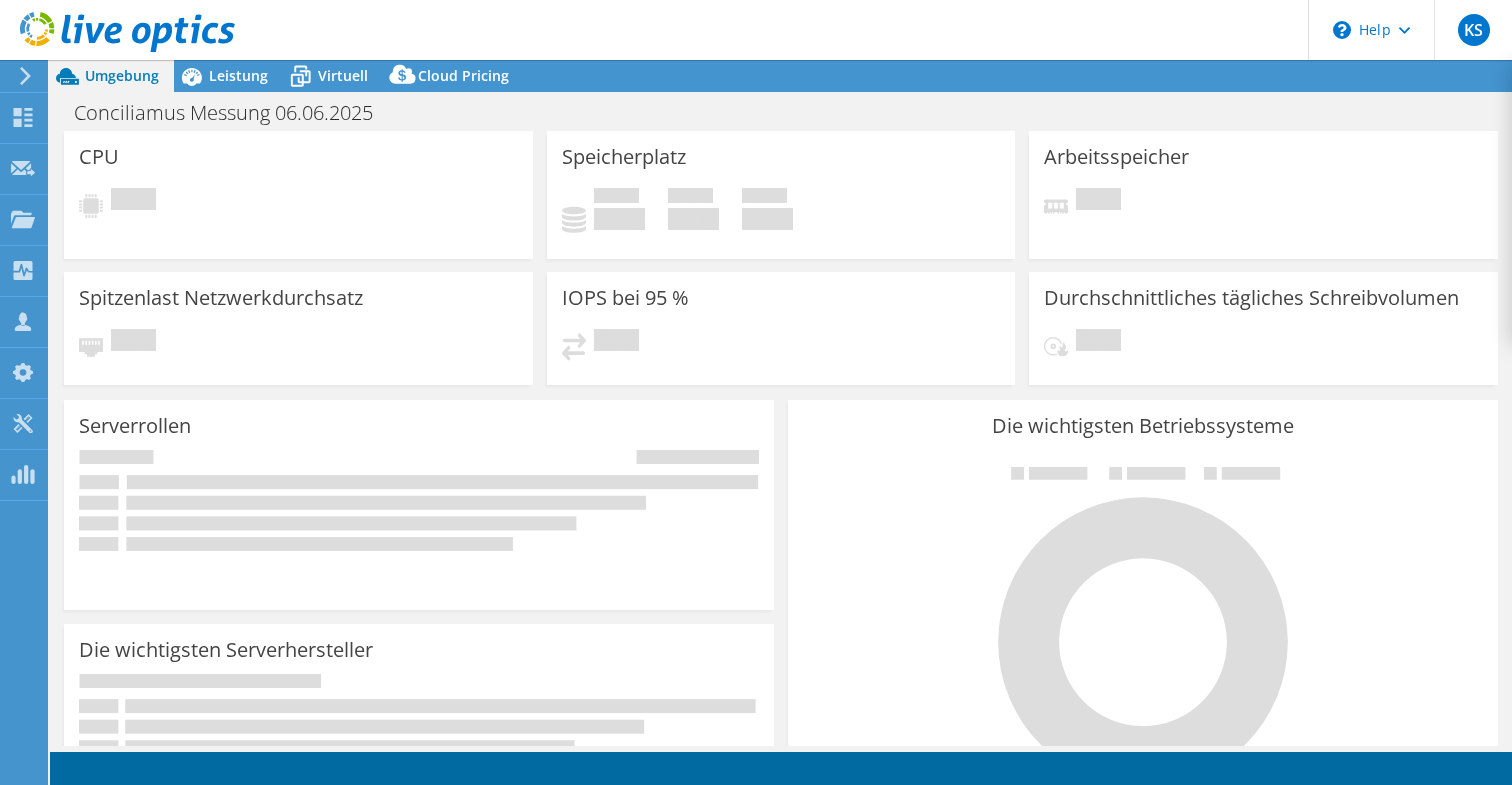 select on "EUFrankfurt" 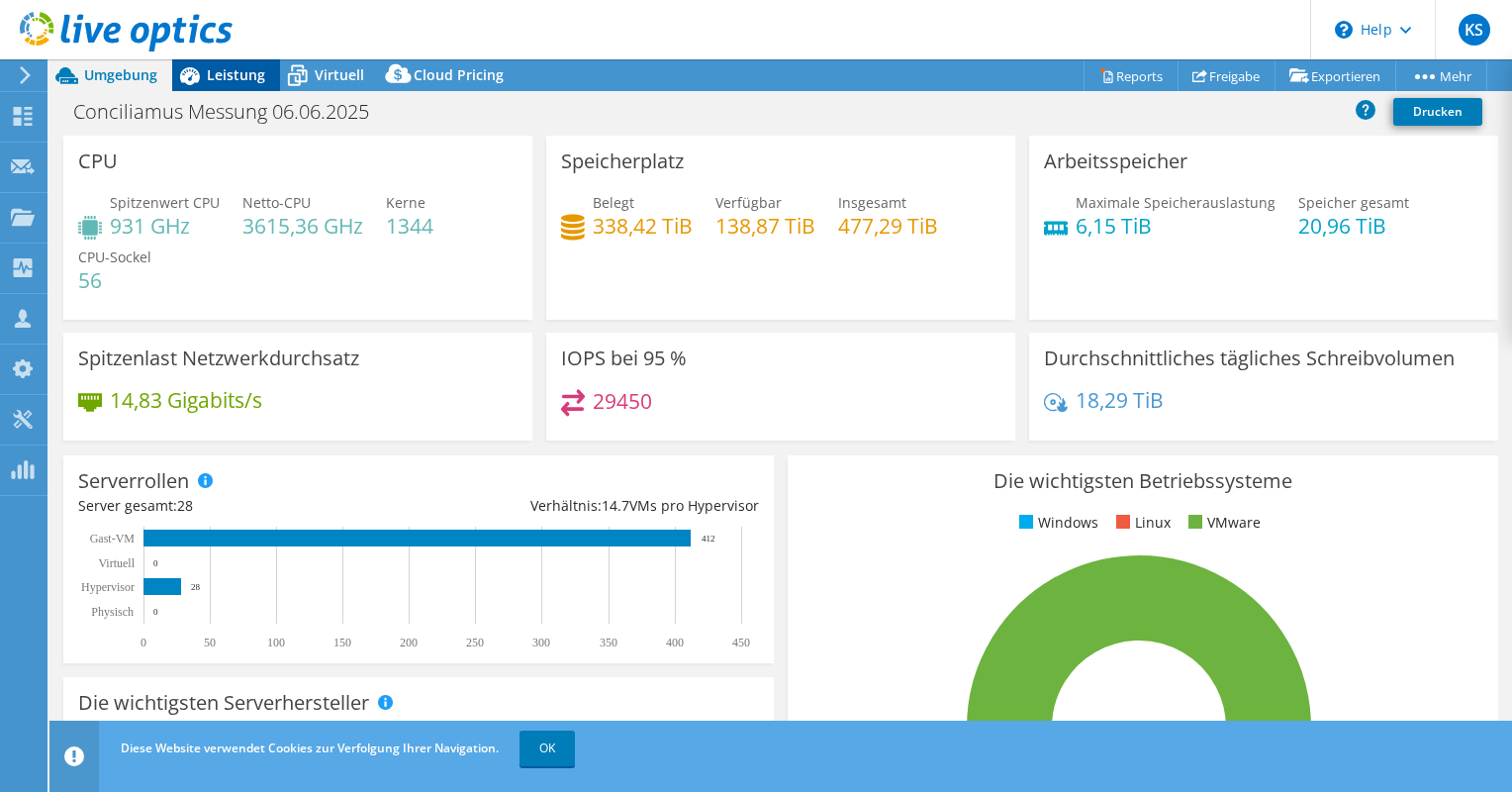 click on "Leistung" at bounding box center (236, 74) 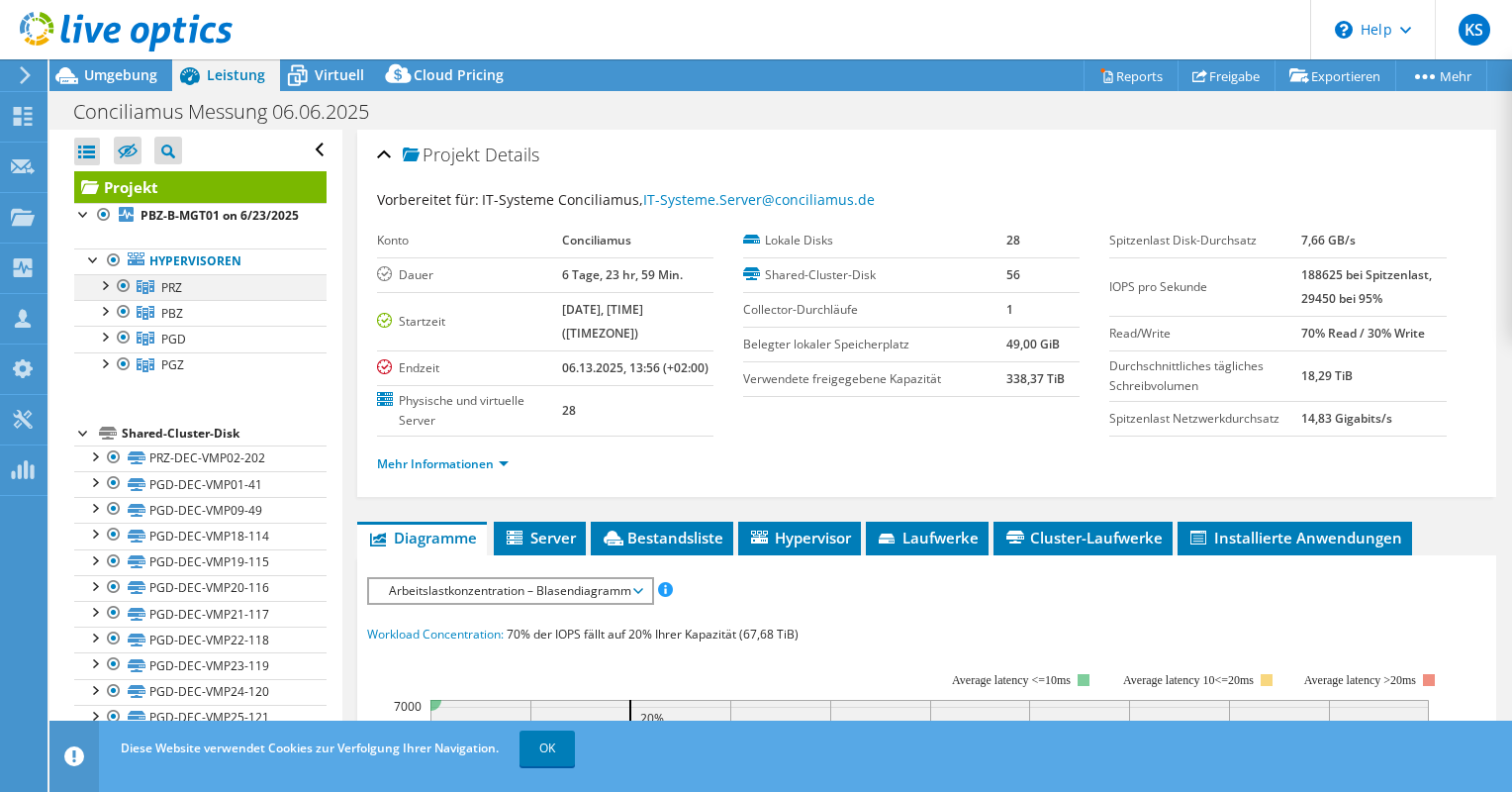 click at bounding box center [104, 284] 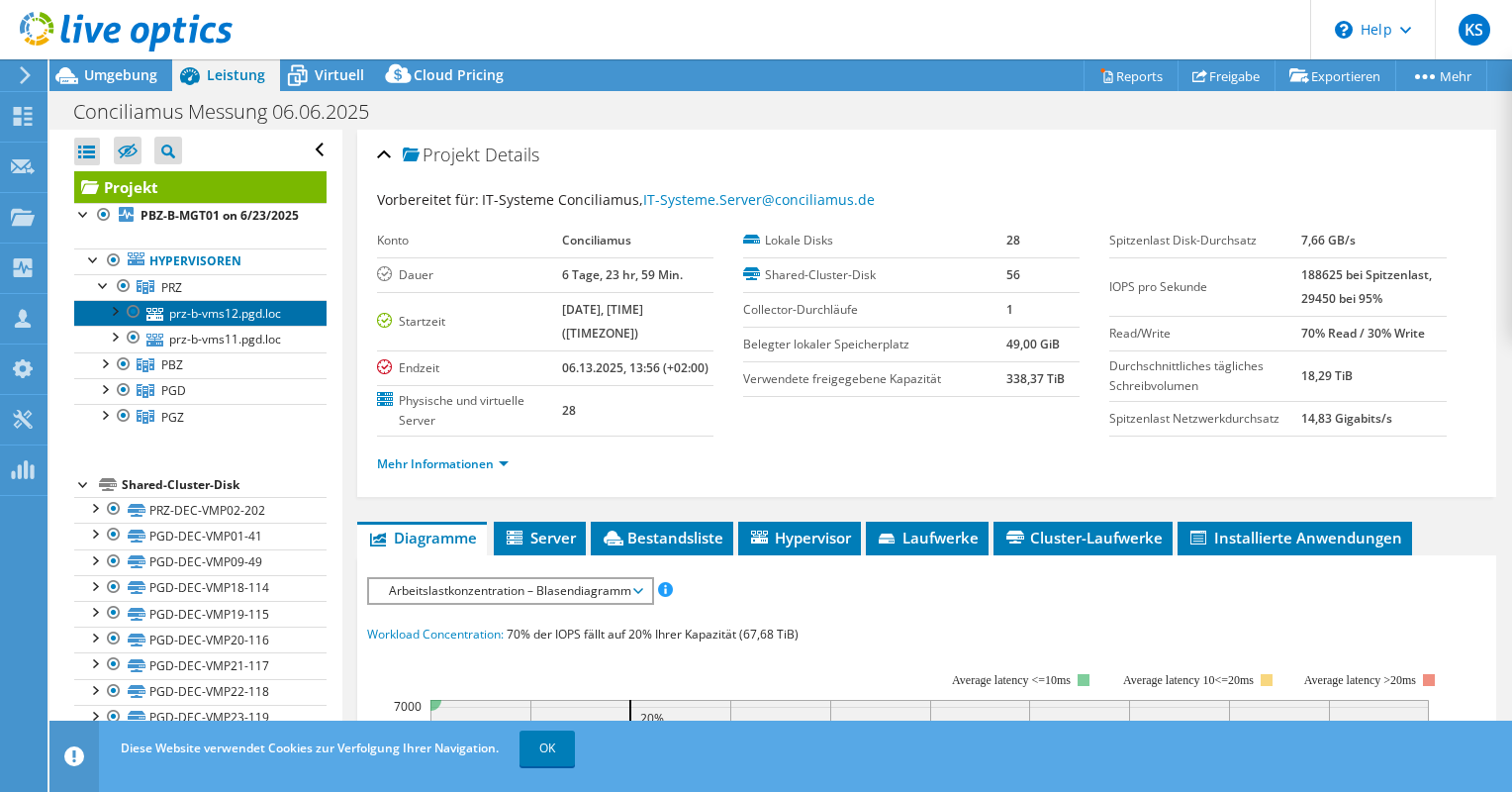 click on "prz-b-vms12.pgd.loc" at bounding box center (200, 313) 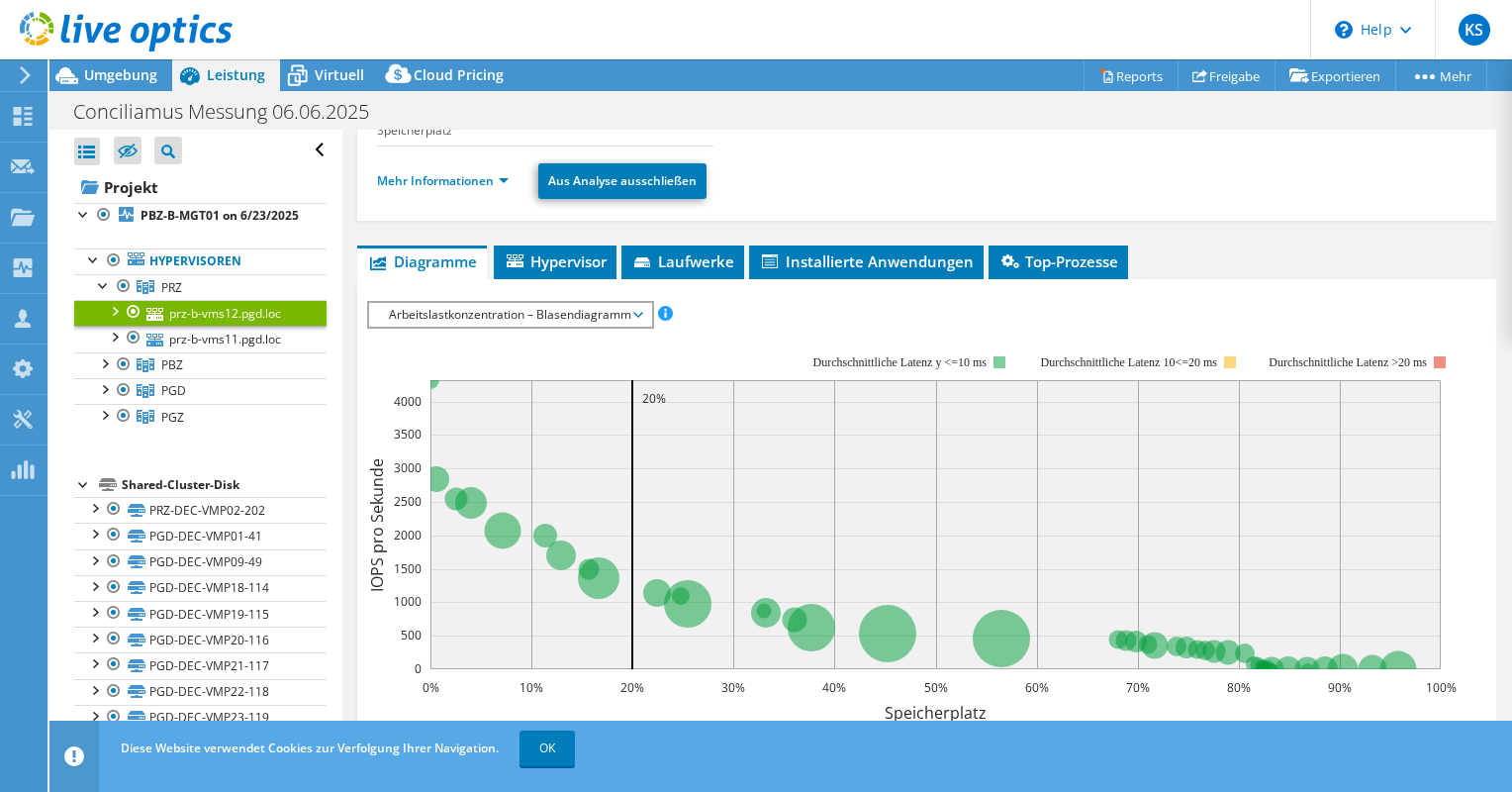 scroll, scrollTop: 297, scrollLeft: 0, axis: vertical 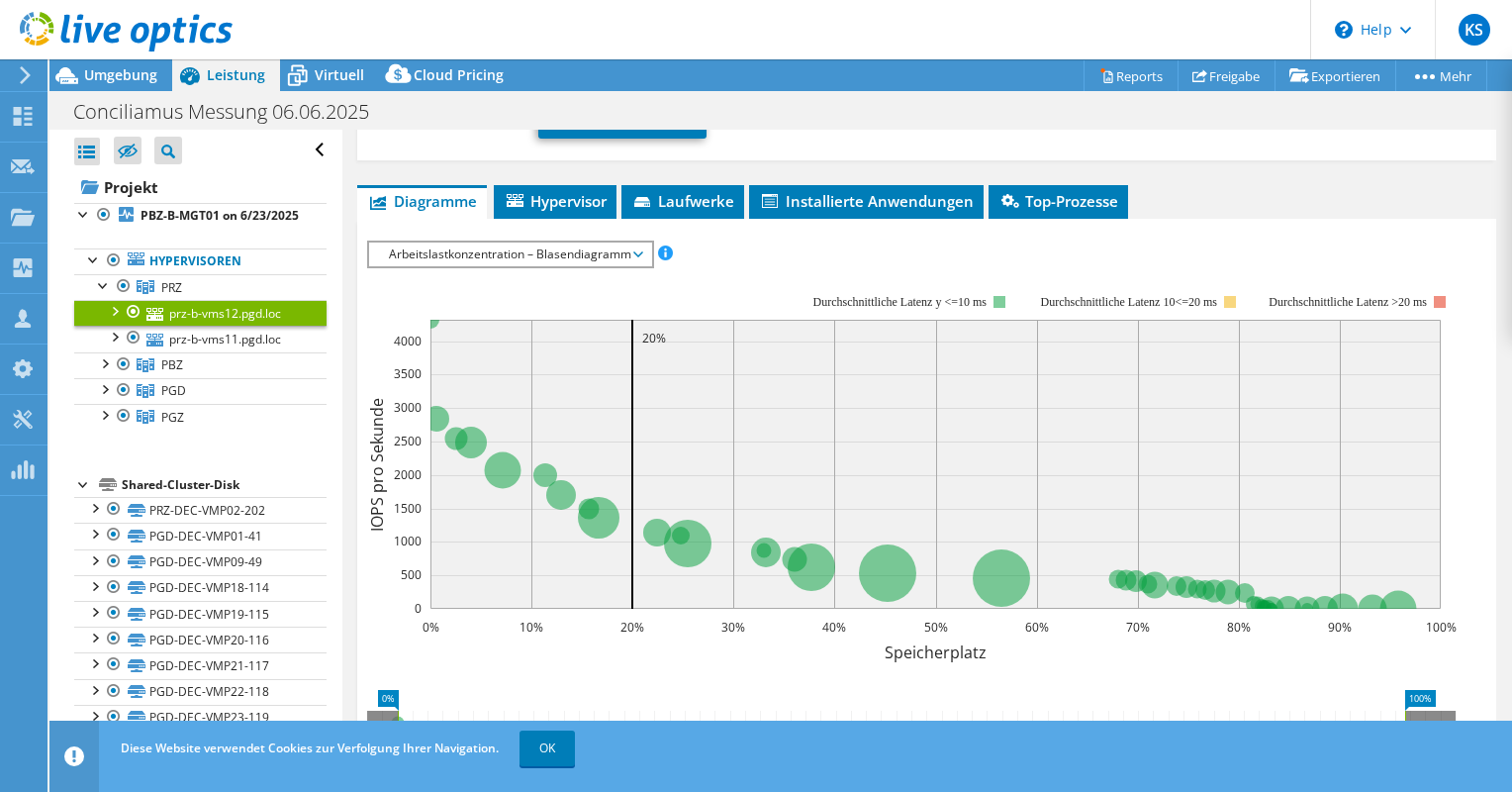click on "Arbeitslastkonzentration – Blasendiagramm" at bounding box center [510, 254] 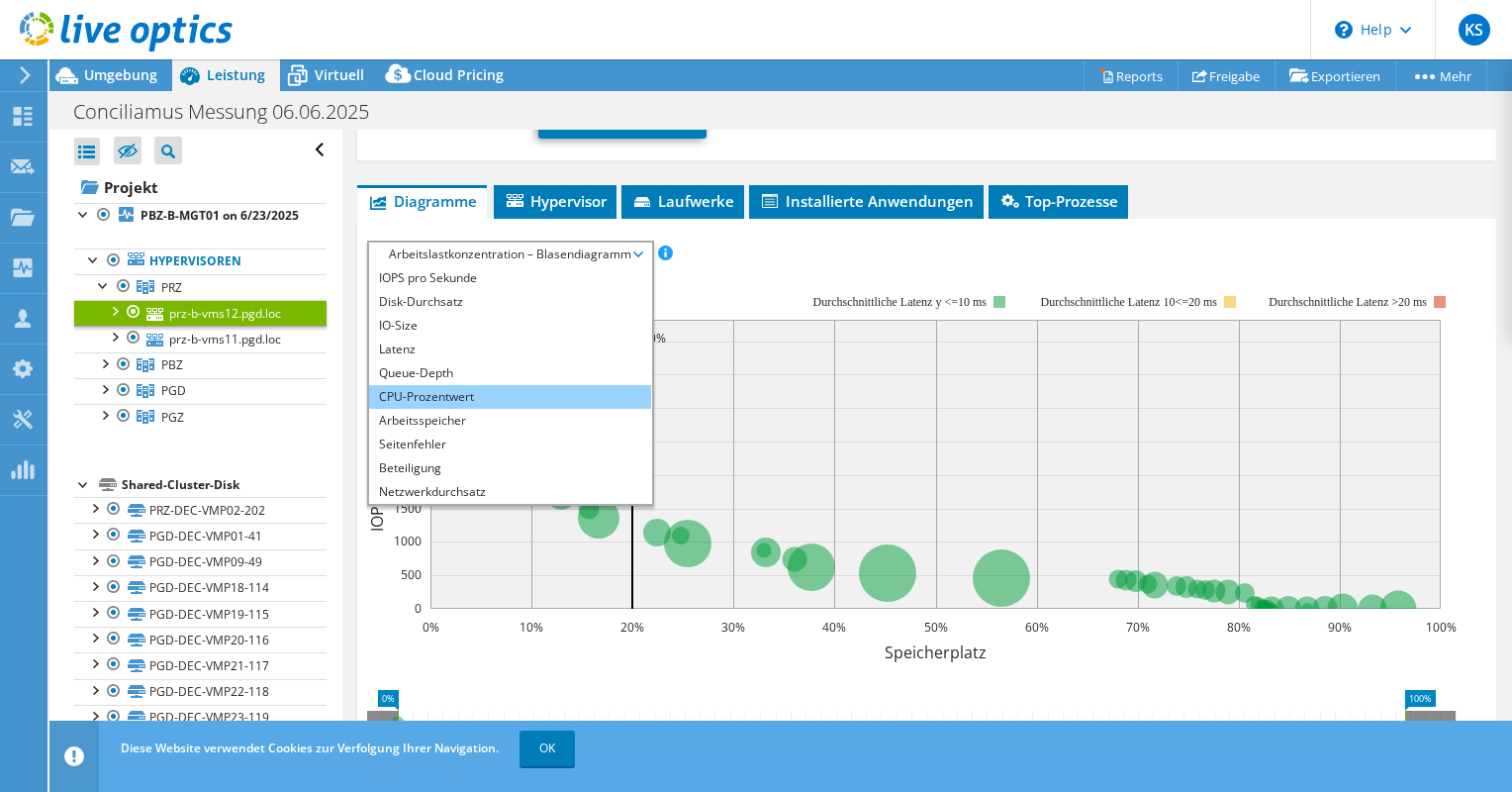 click on "CPU-Prozentwert" at bounding box center [510, 397] 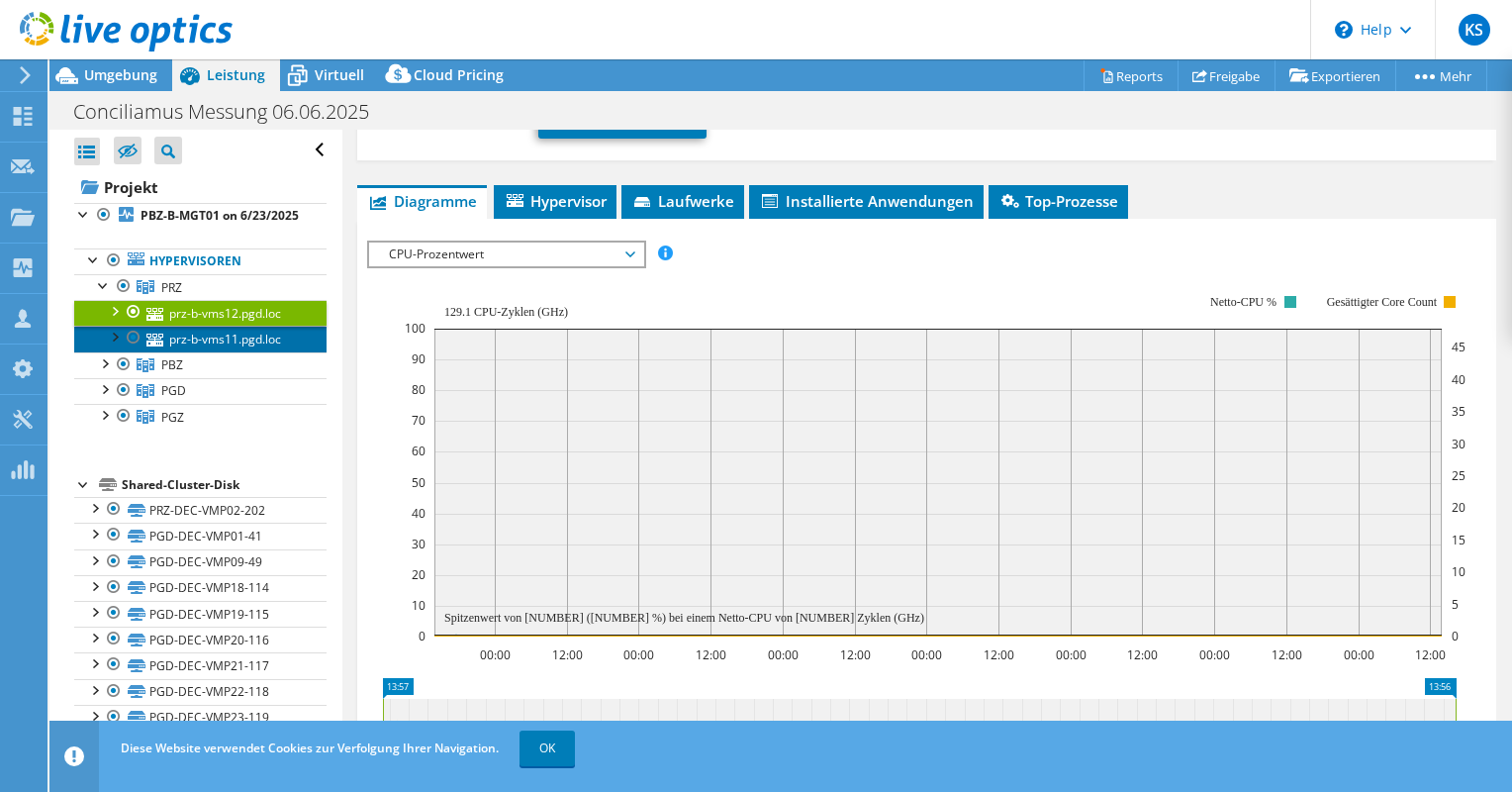 click on "prz-b-vms11.pgd.loc" at bounding box center (200, 339) 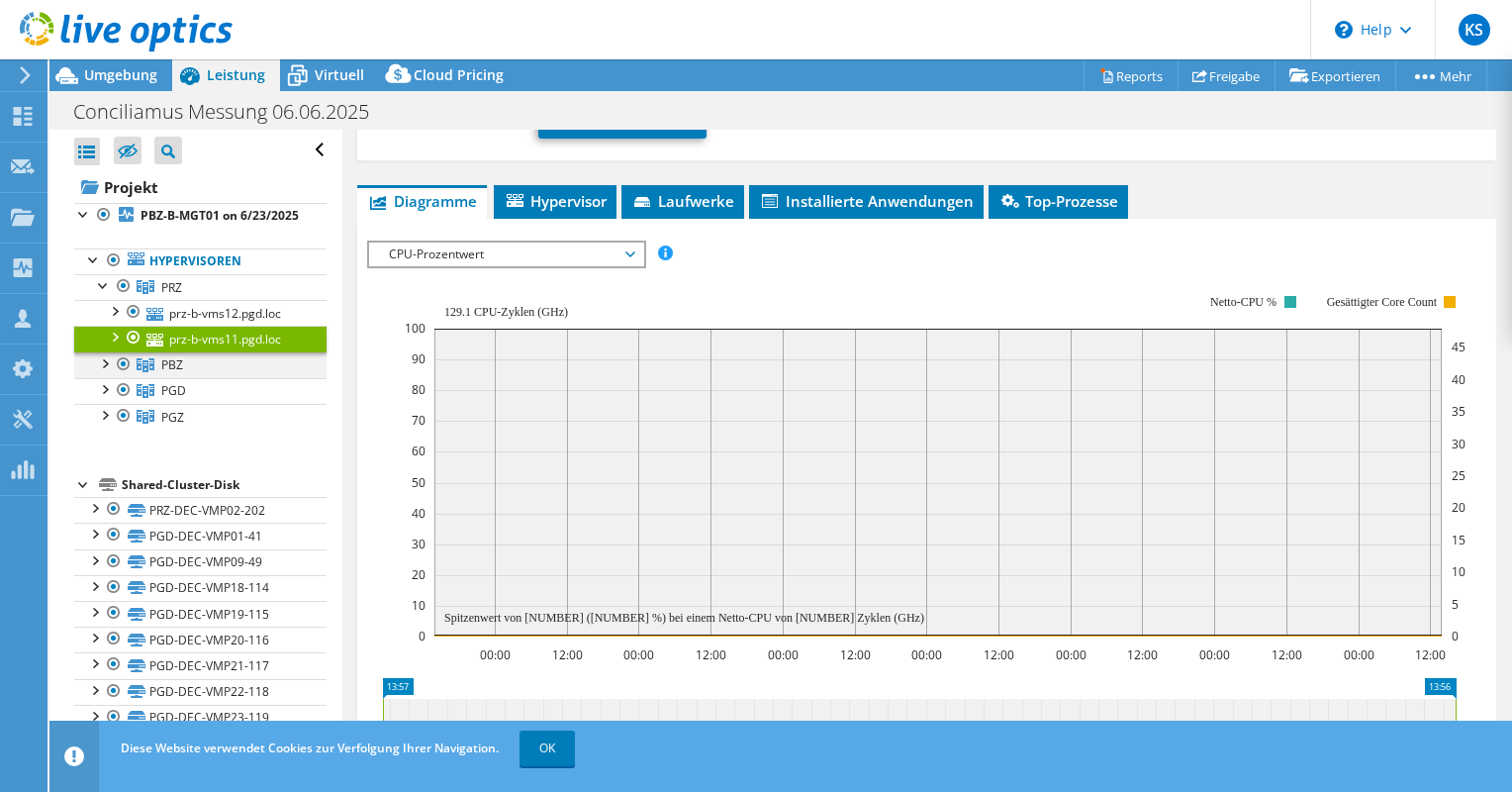 click at bounding box center [104, 362] 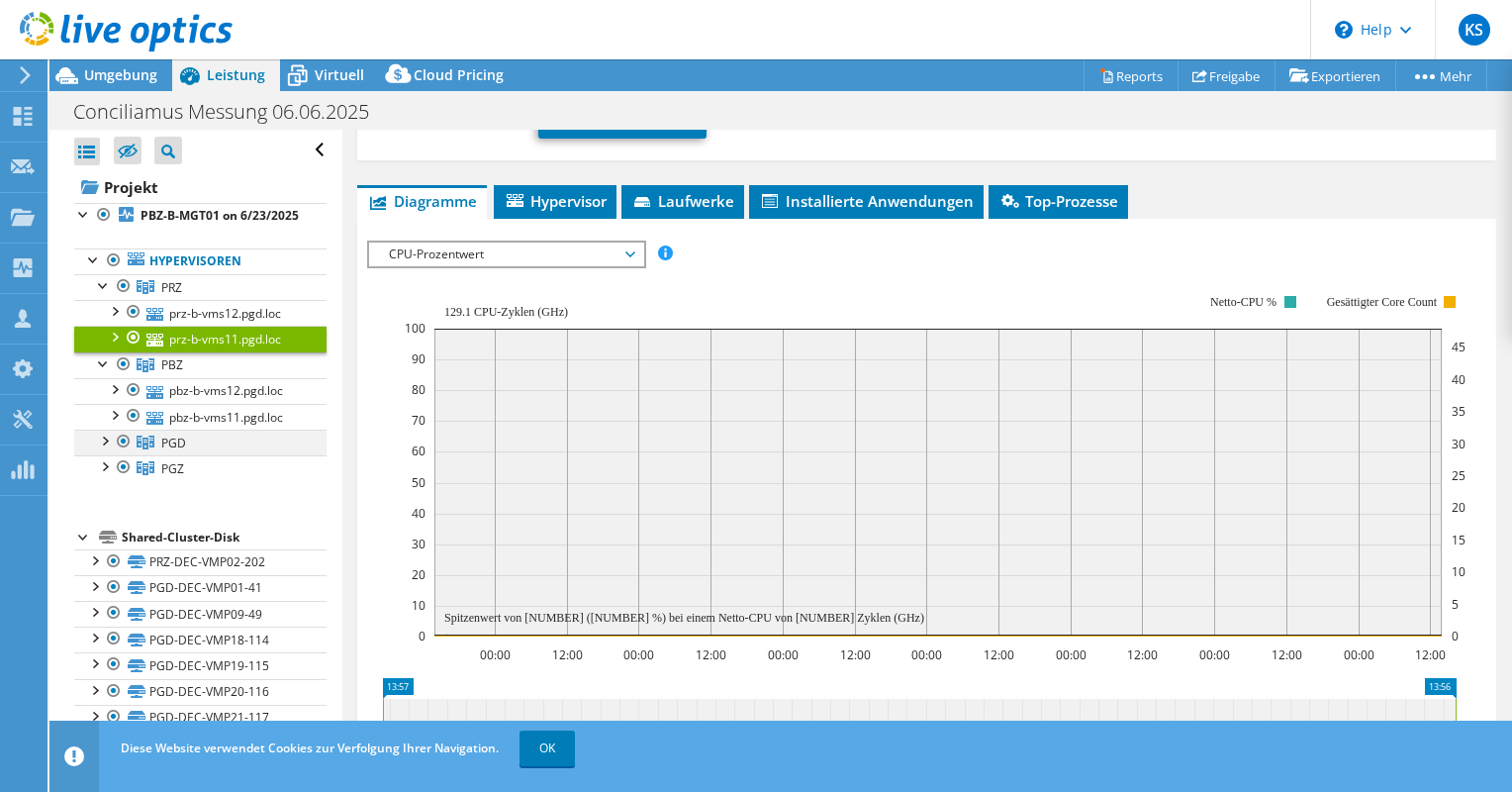 click on "PGD
pbz-b-vms04.[DOMAIN]
PBZ-DEC-VMP02-222
local_pbz-b-vms04" at bounding box center (200, 443) 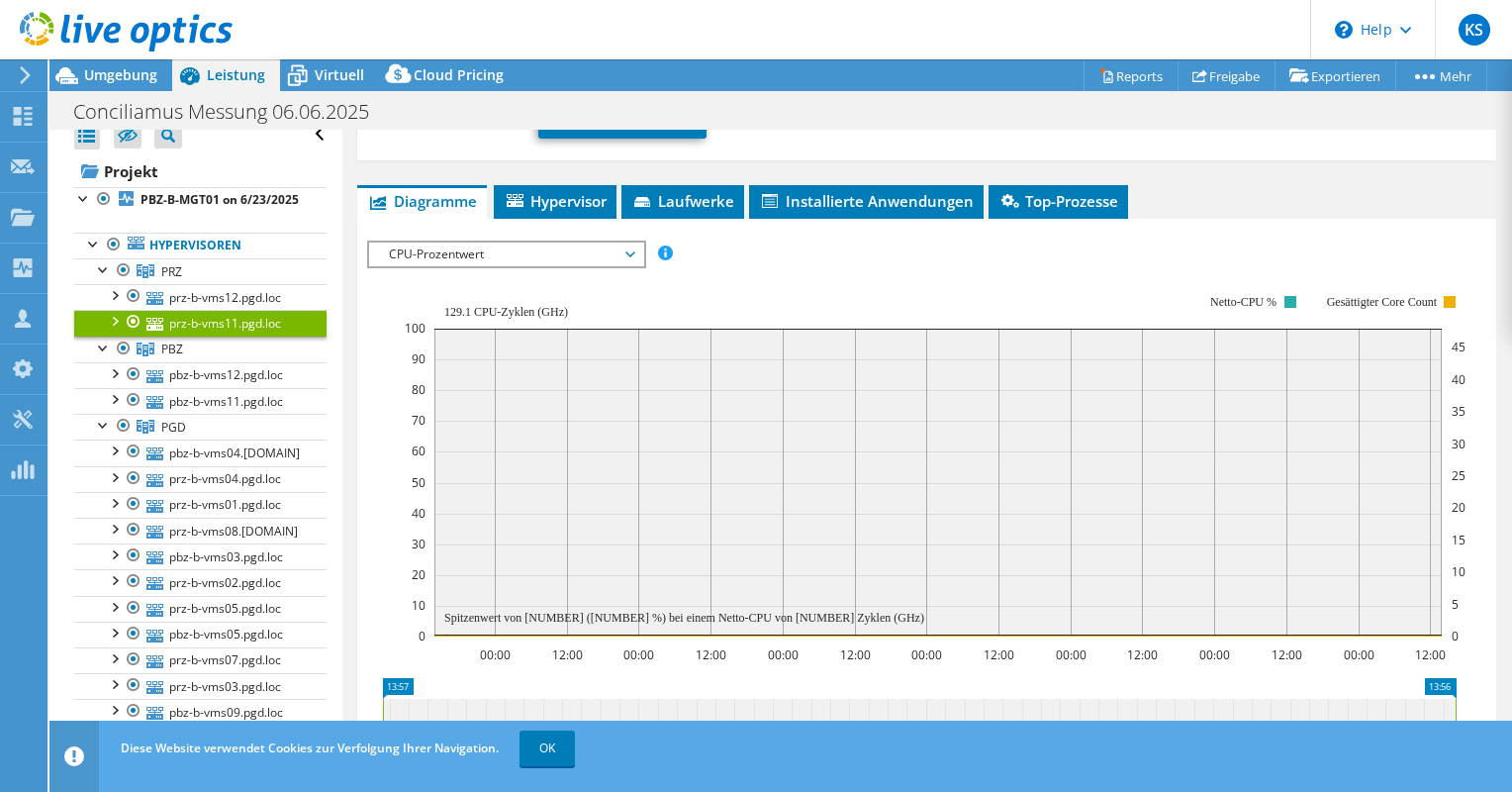 scroll, scrollTop: 0, scrollLeft: 0, axis: both 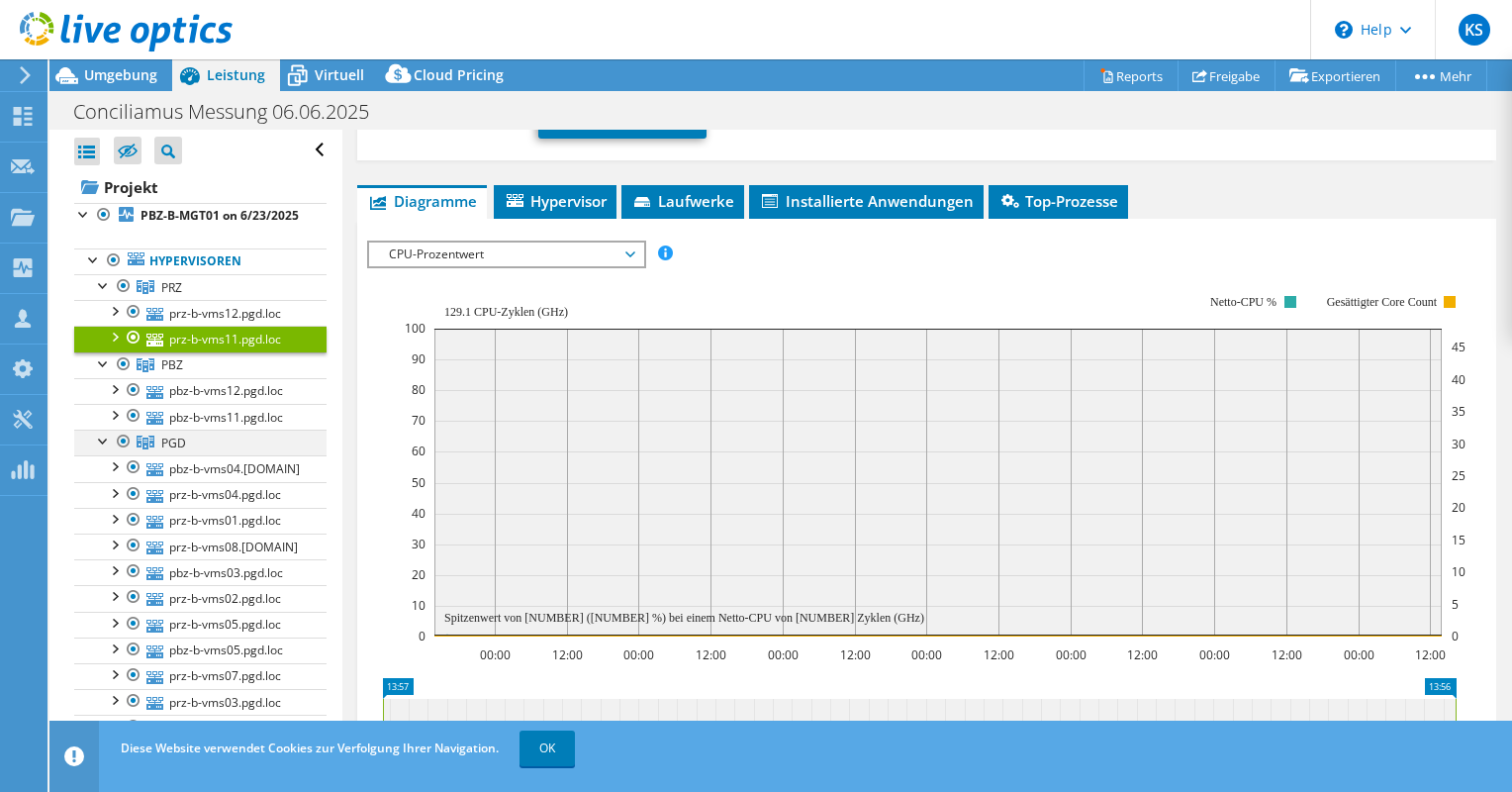 click at bounding box center [104, 440] 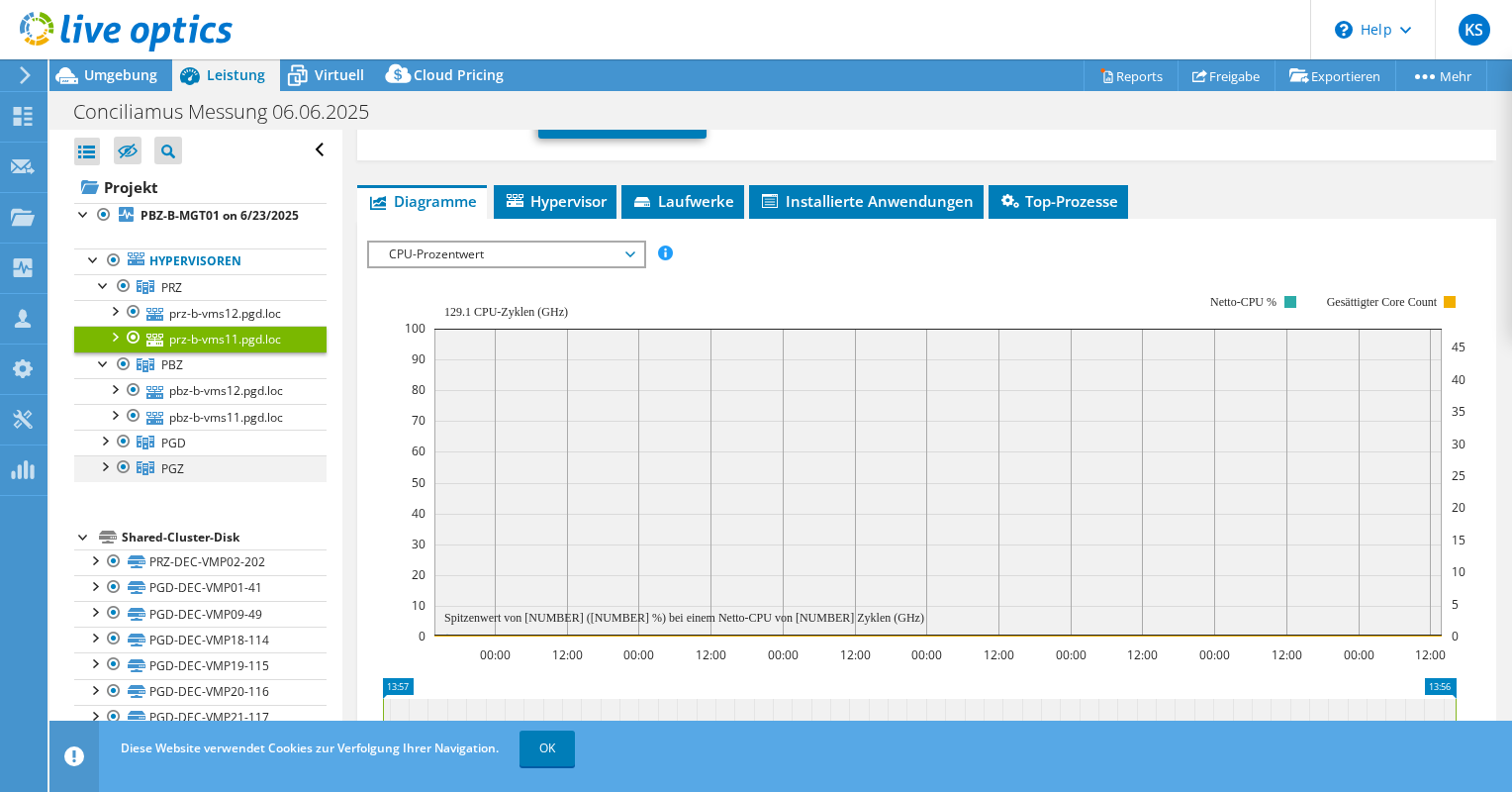 click at bounding box center [104, 465] 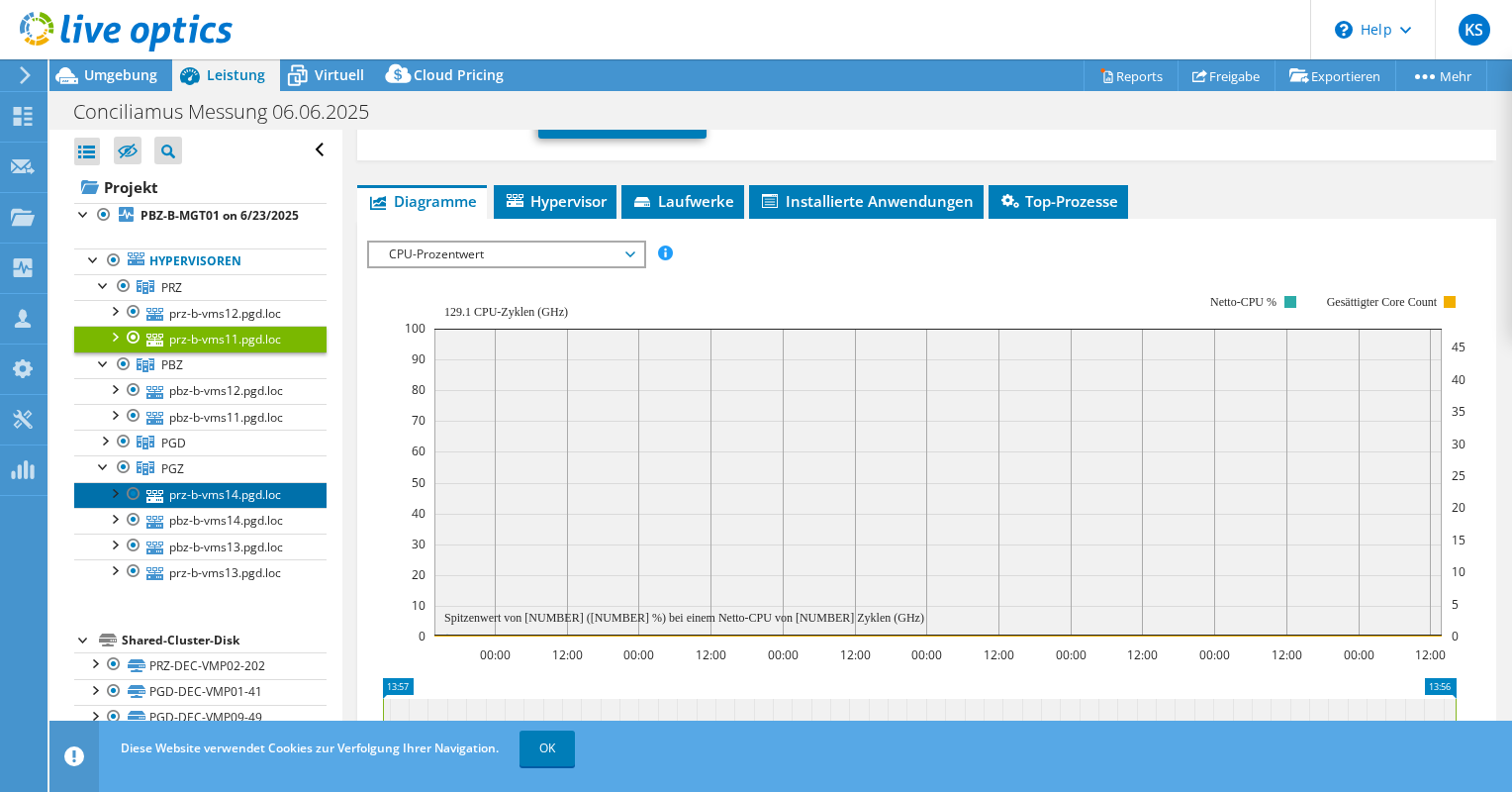 click on "prz-b-vms14.pgd.loc" at bounding box center (200, 495) 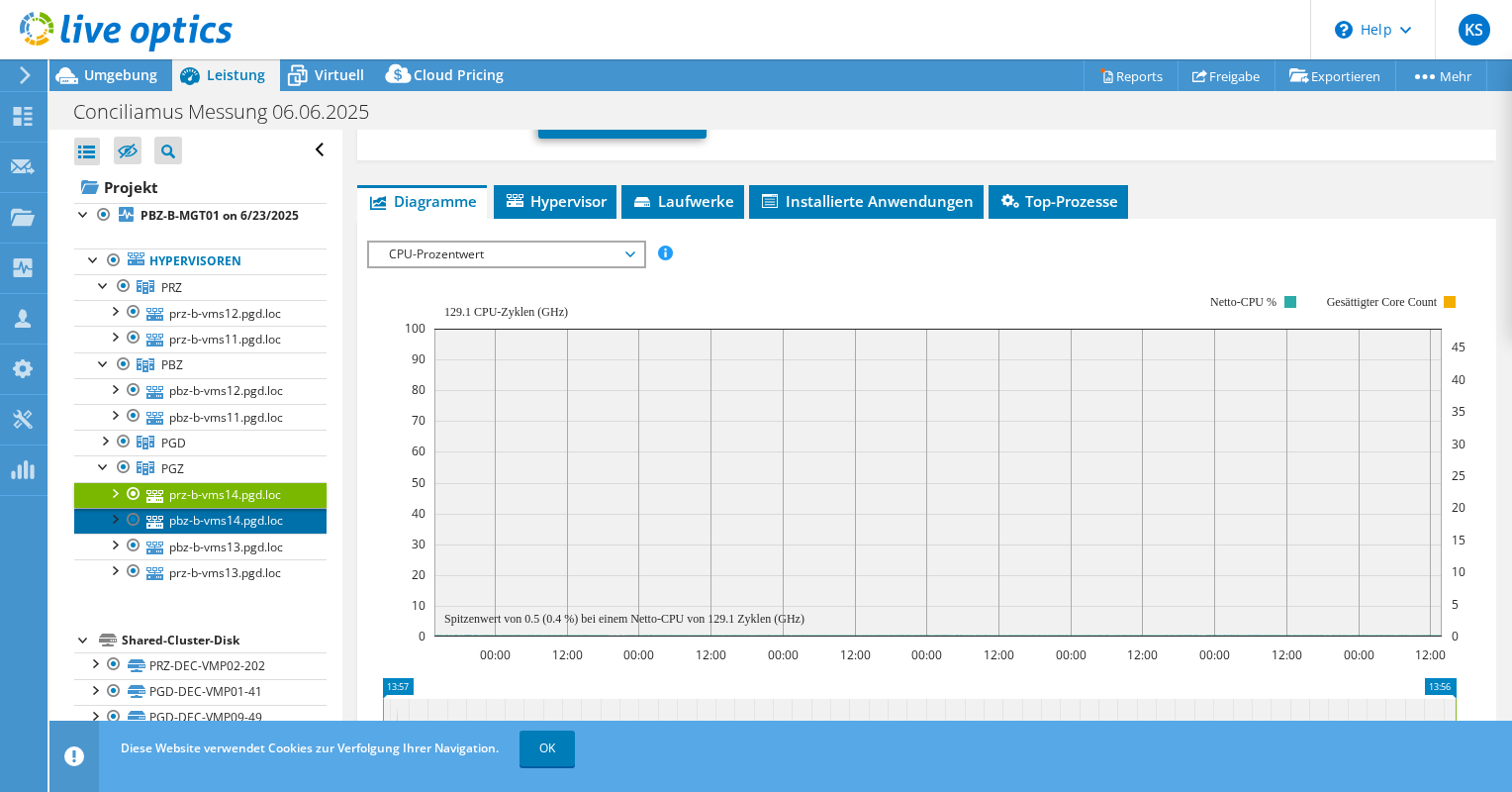 click on "pbz-b-vms14.pgd.loc" at bounding box center (200, 521) 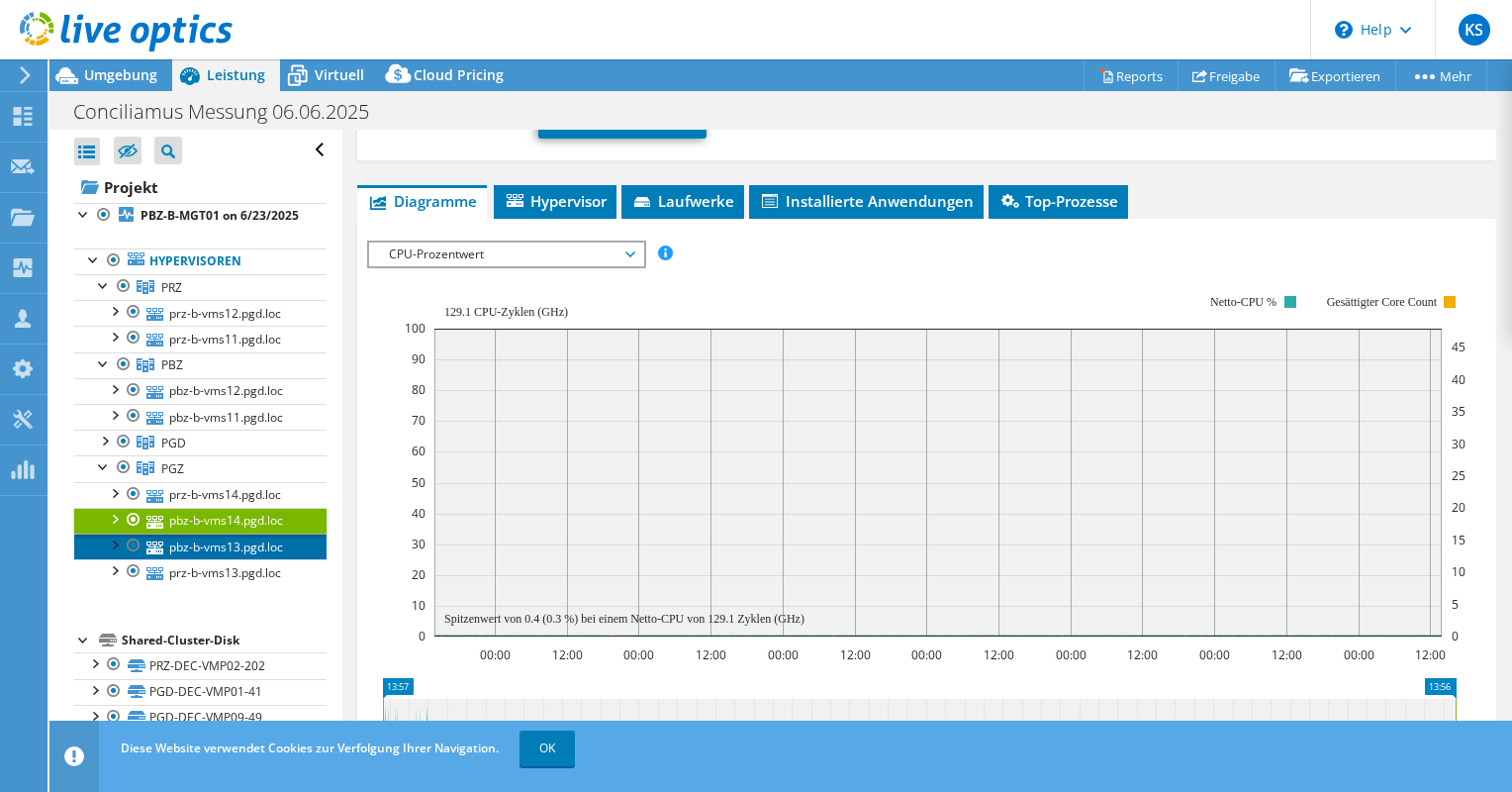 click on "pbz-b-vms13.pgd.loc" at bounding box center [200, 546] 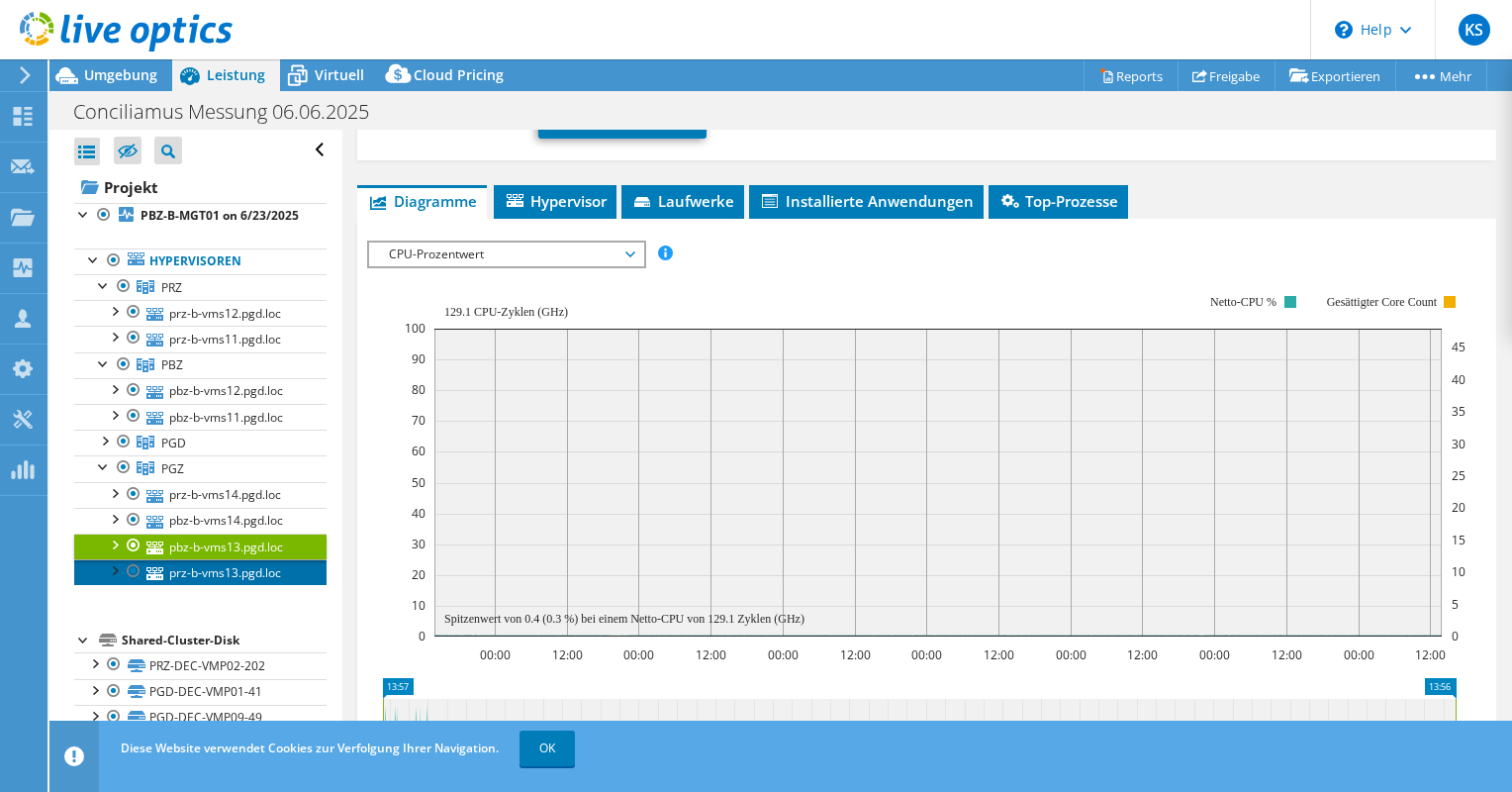 click on "prz-b-vms13.pgd.loc" at bounding box center (200, 572) 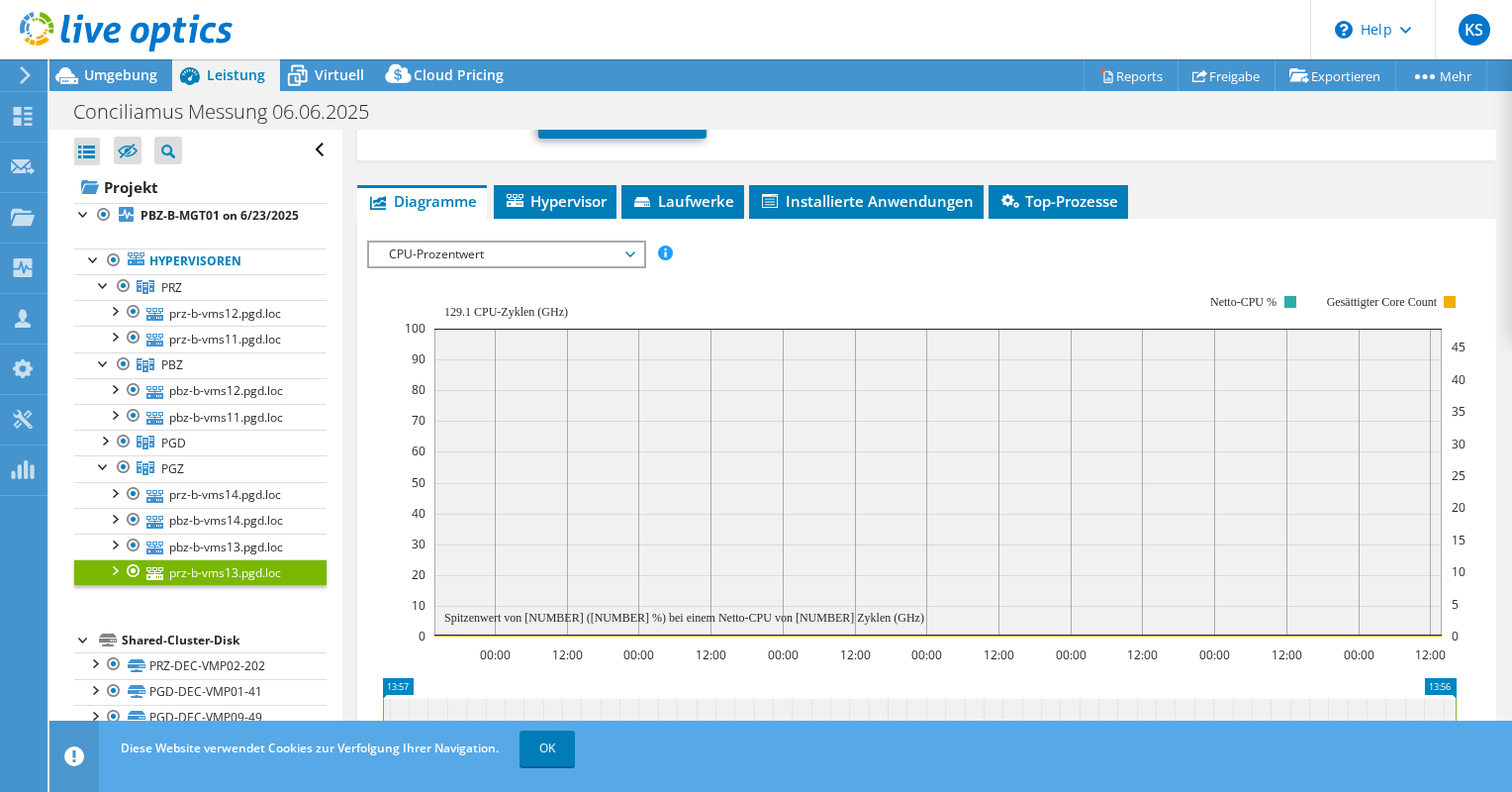 click on "CPU-Prozentwert" at bounding box center [506, 254] 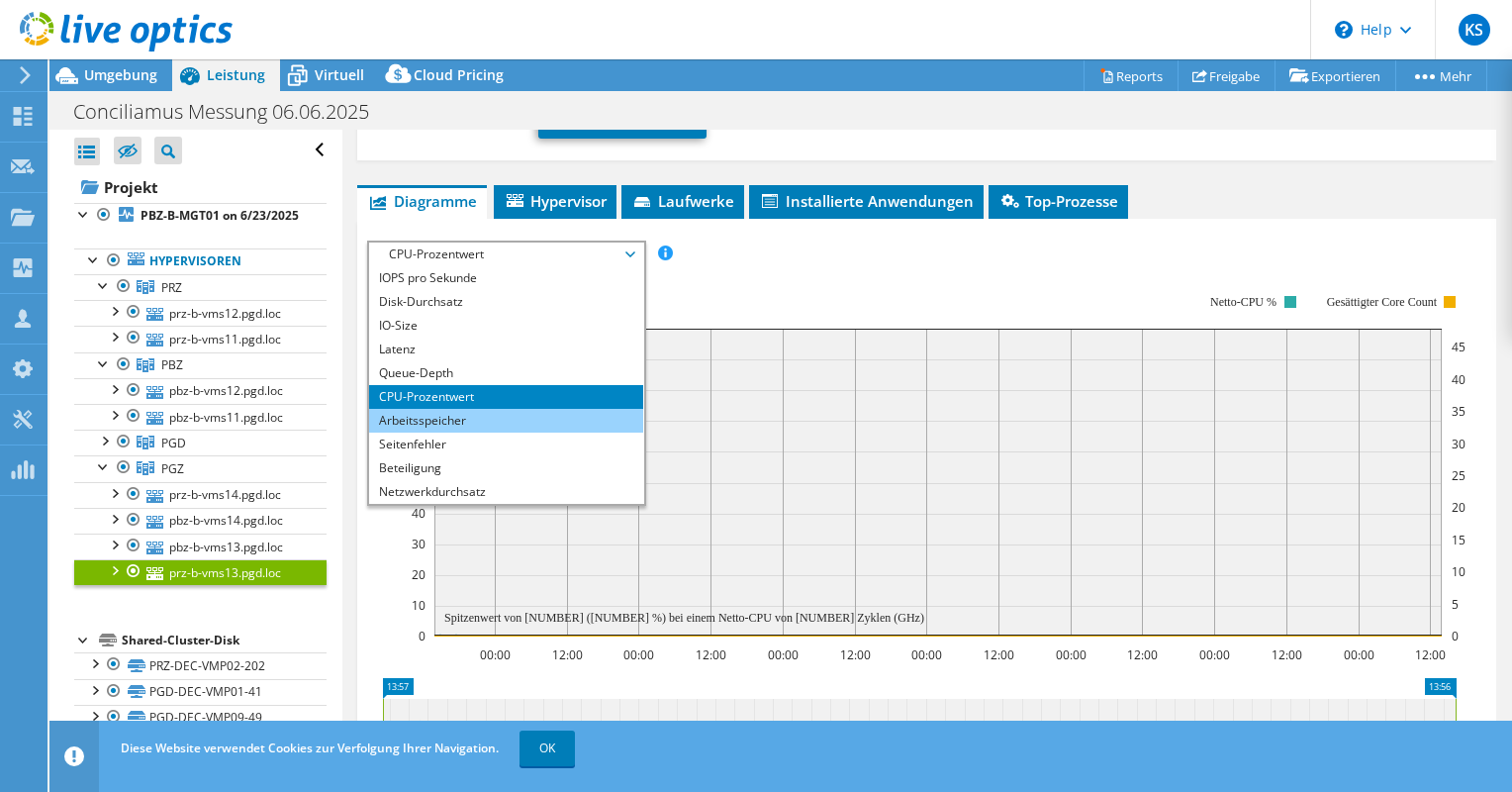 click on "Arbeitsspeicher" at bounding box center (506, 421) 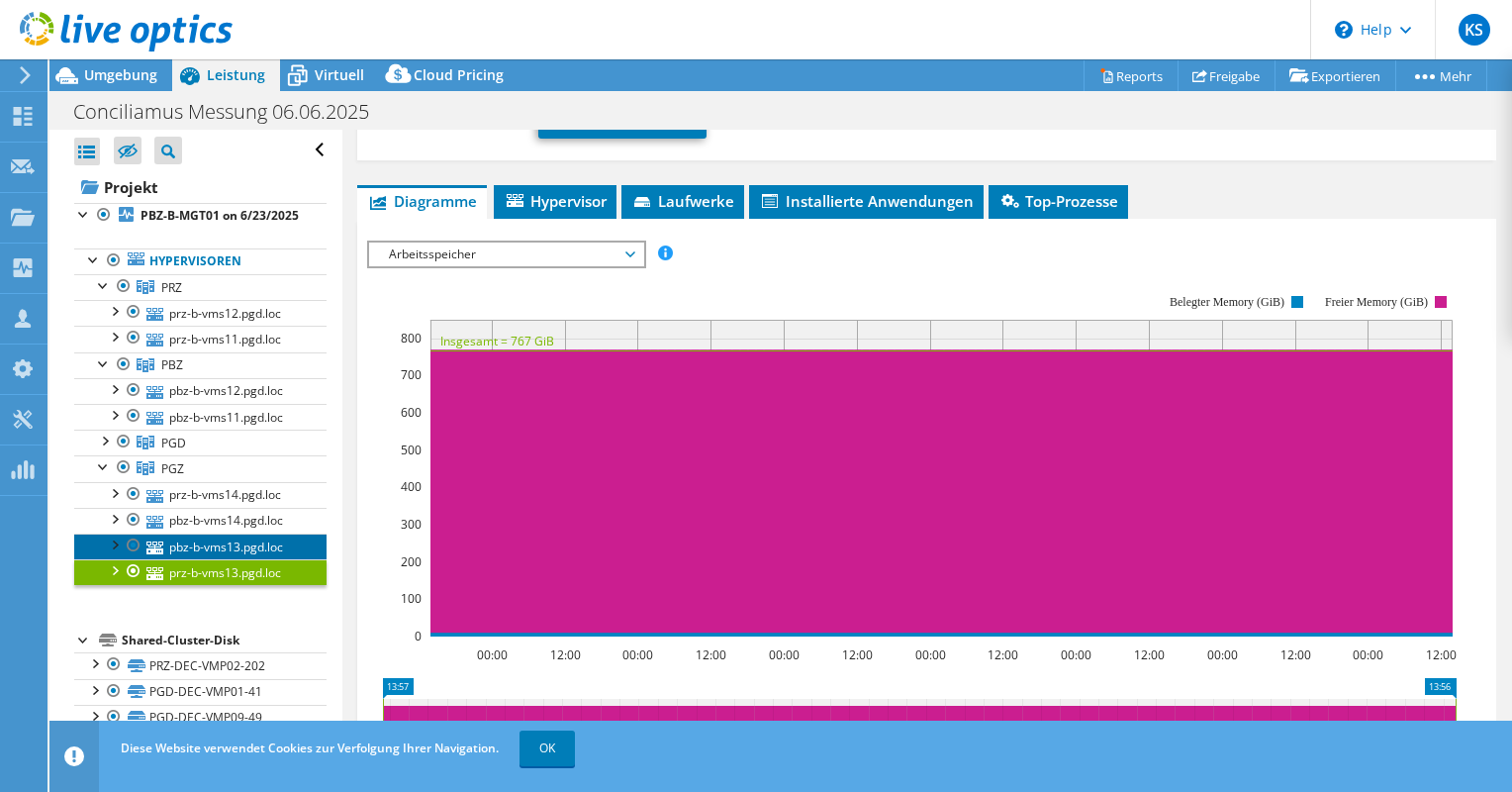 click on "pbz-b-vms13.pgd.loc" at bounding box center (200, 546) 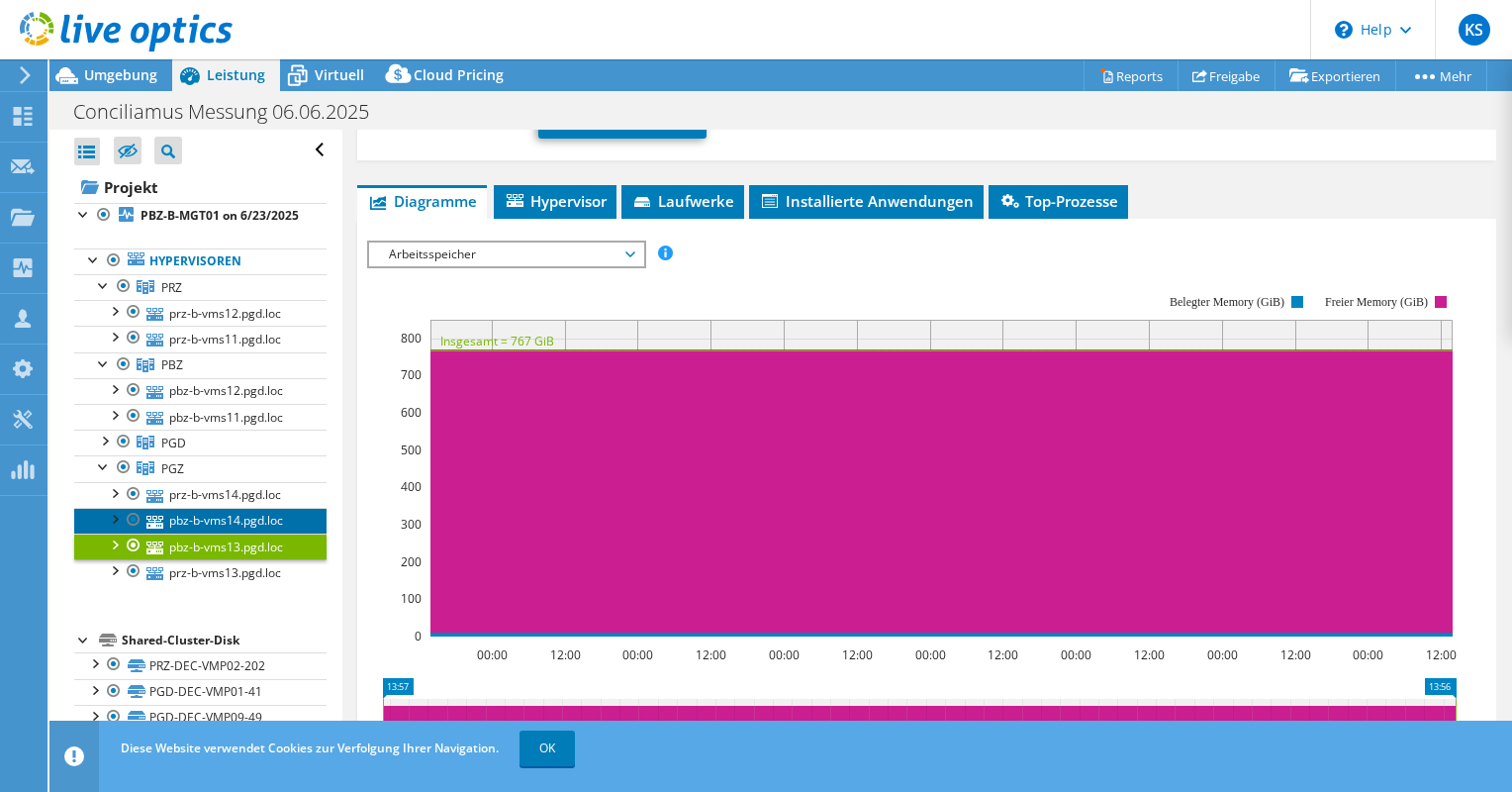 click on "pbz-b-vms14.pgd.loc" at bounding box center [200, 521] 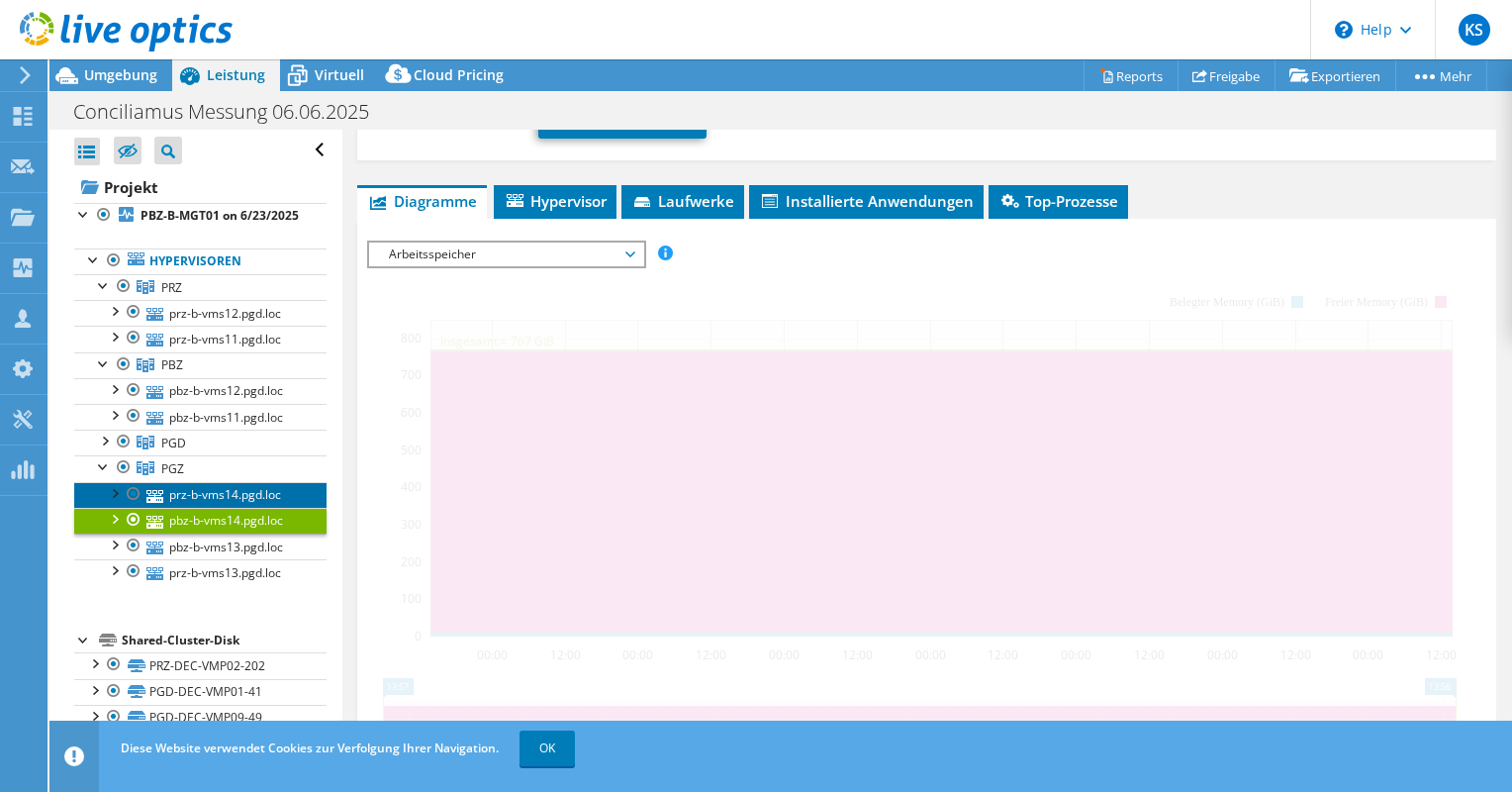 click on "prz-b-vms14.pgd.loc" at bounding box center [200, 495] 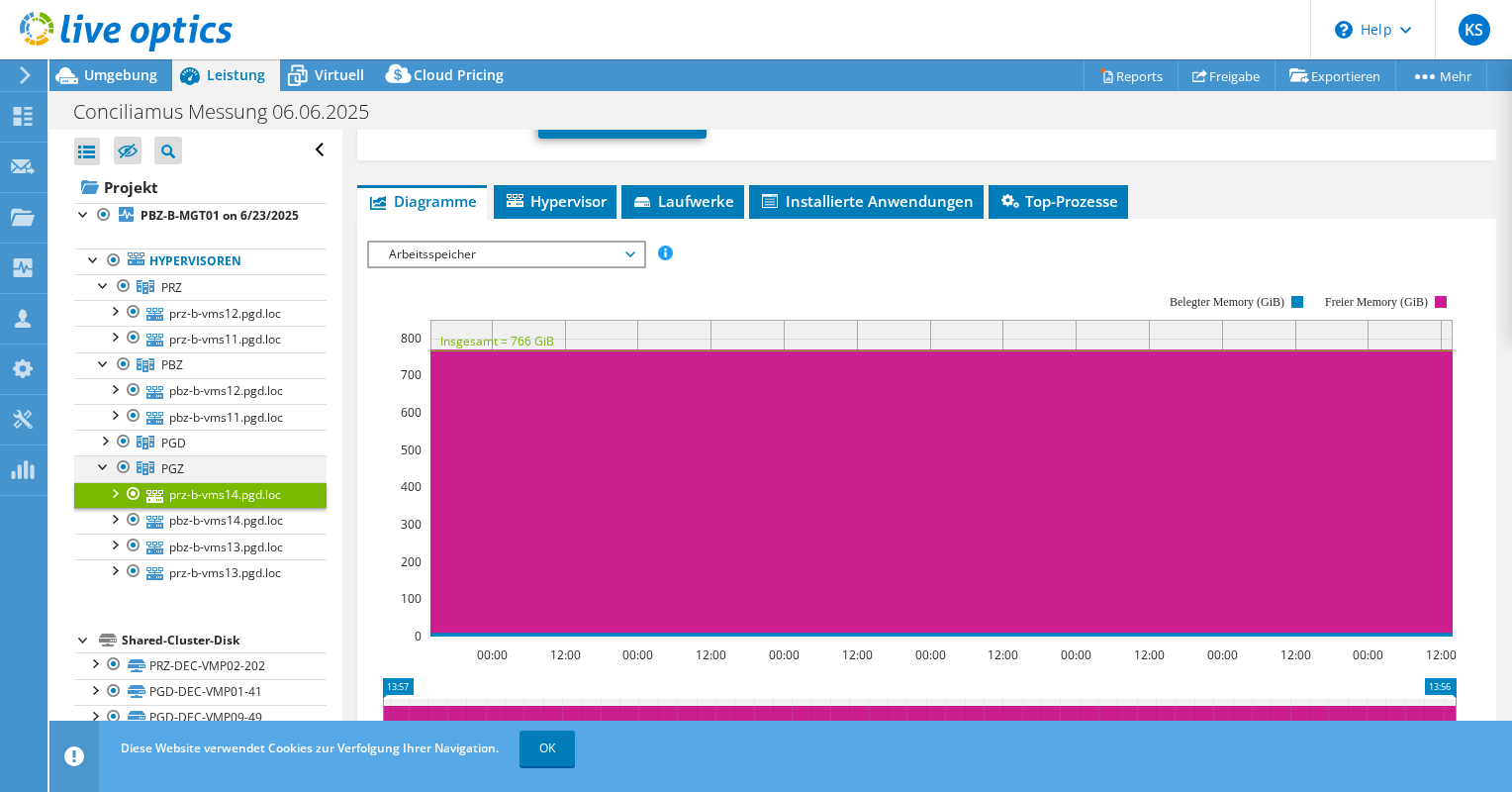 click at bounding box center (104, 465) 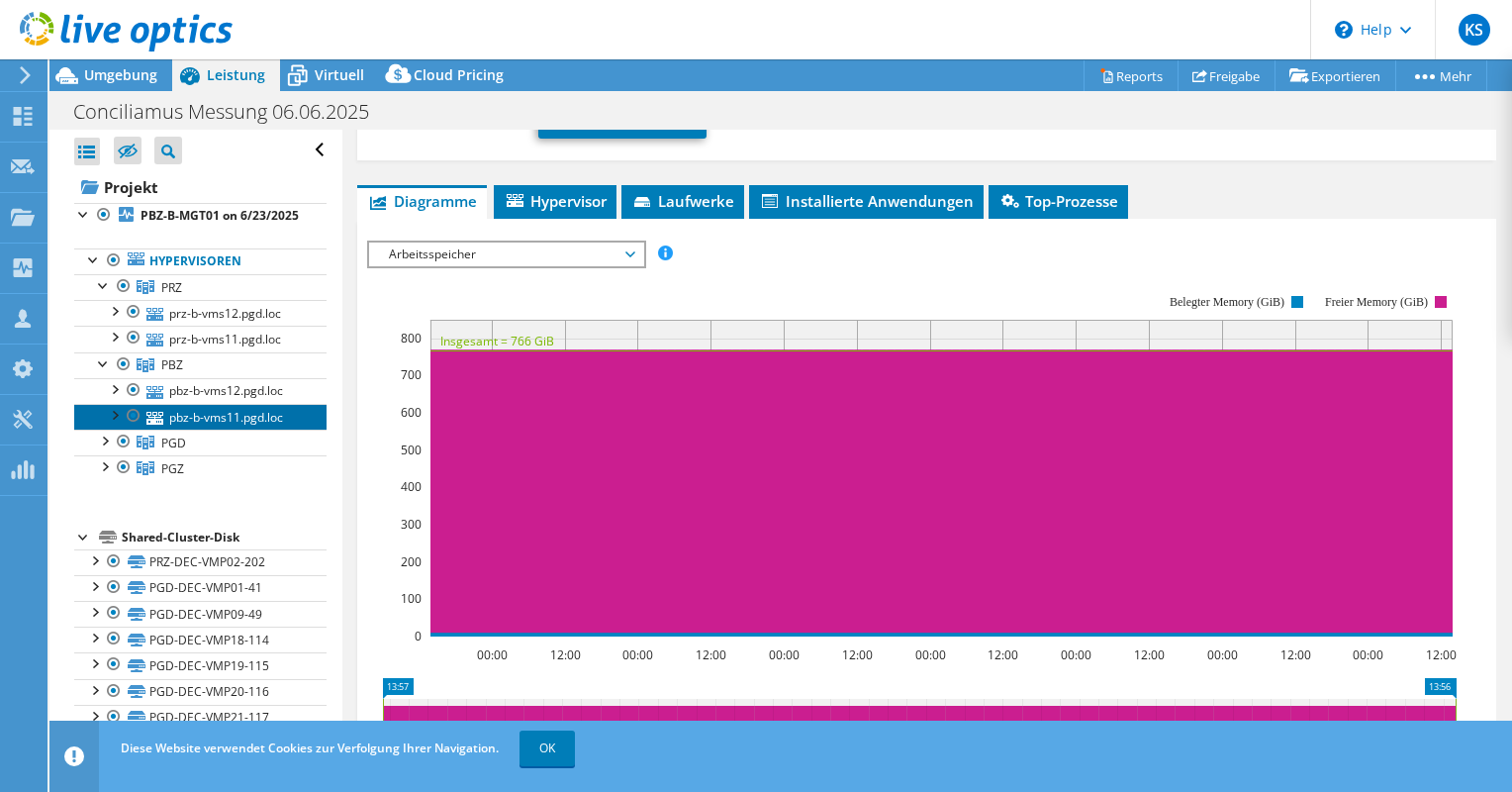 click on "pbz-b-vms11.pgd.loc" at bounding box center (200, 417) 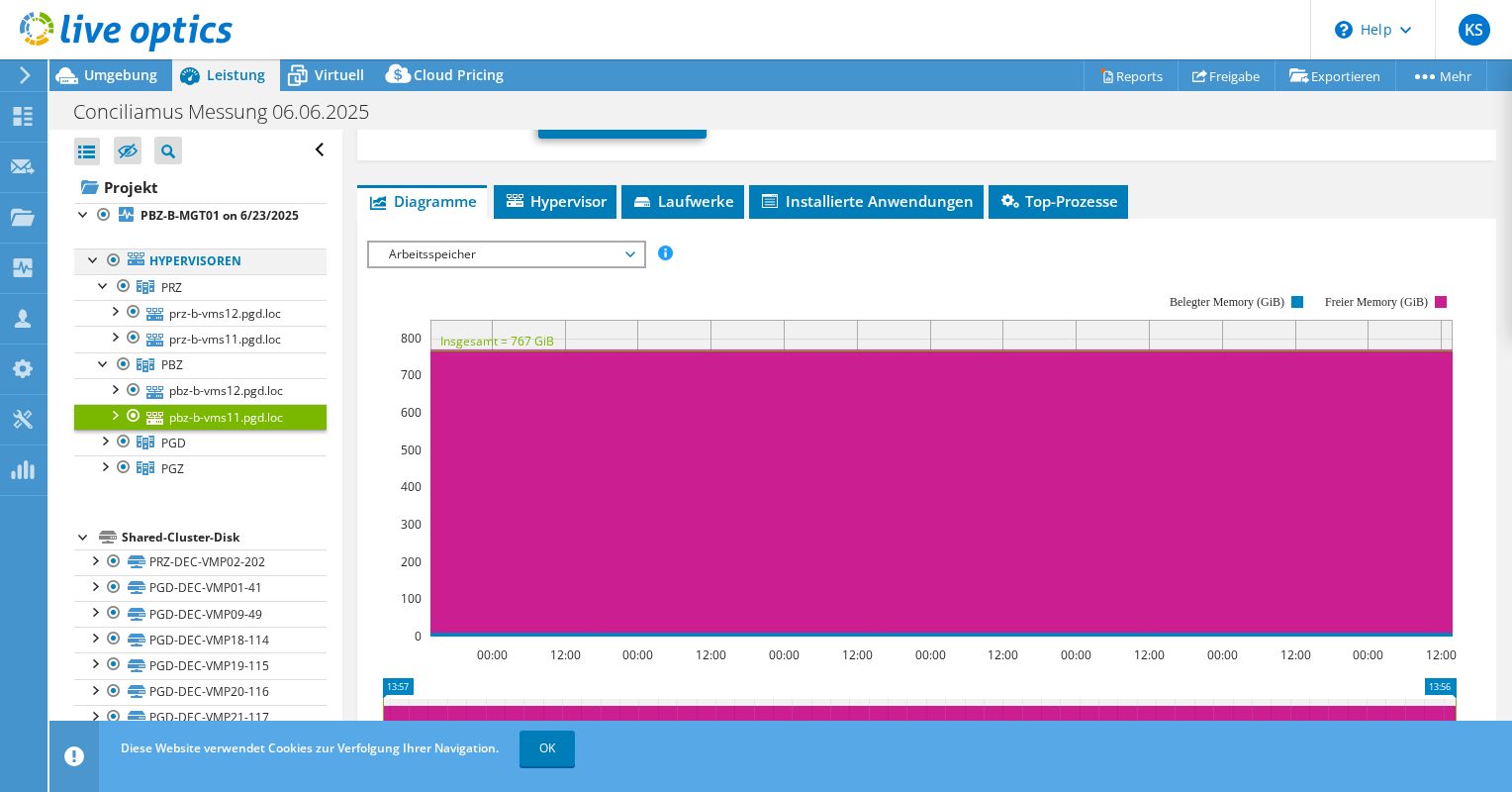 click at bounding box center [94, 258] 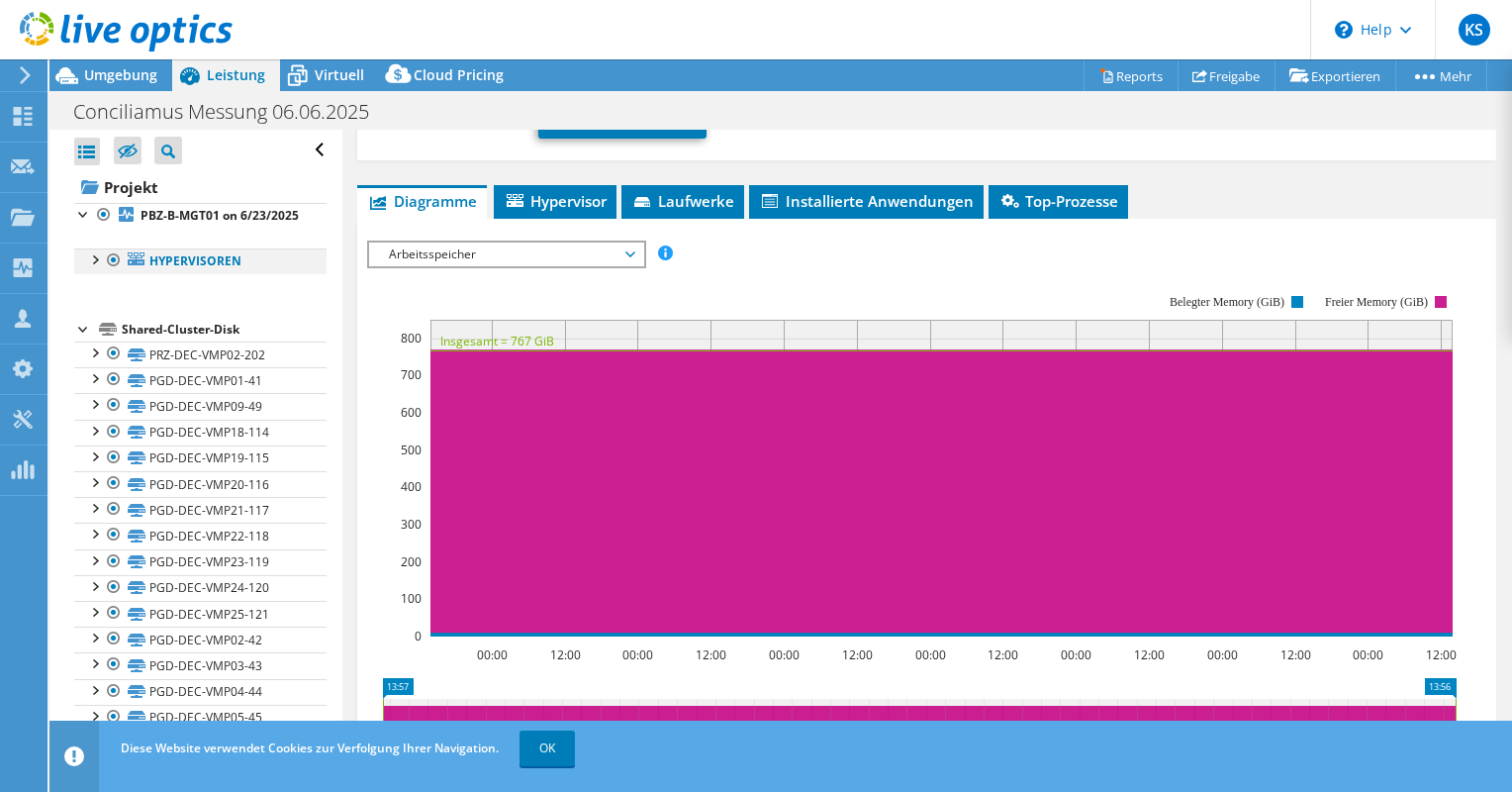 click at bounding box center (94, 258) 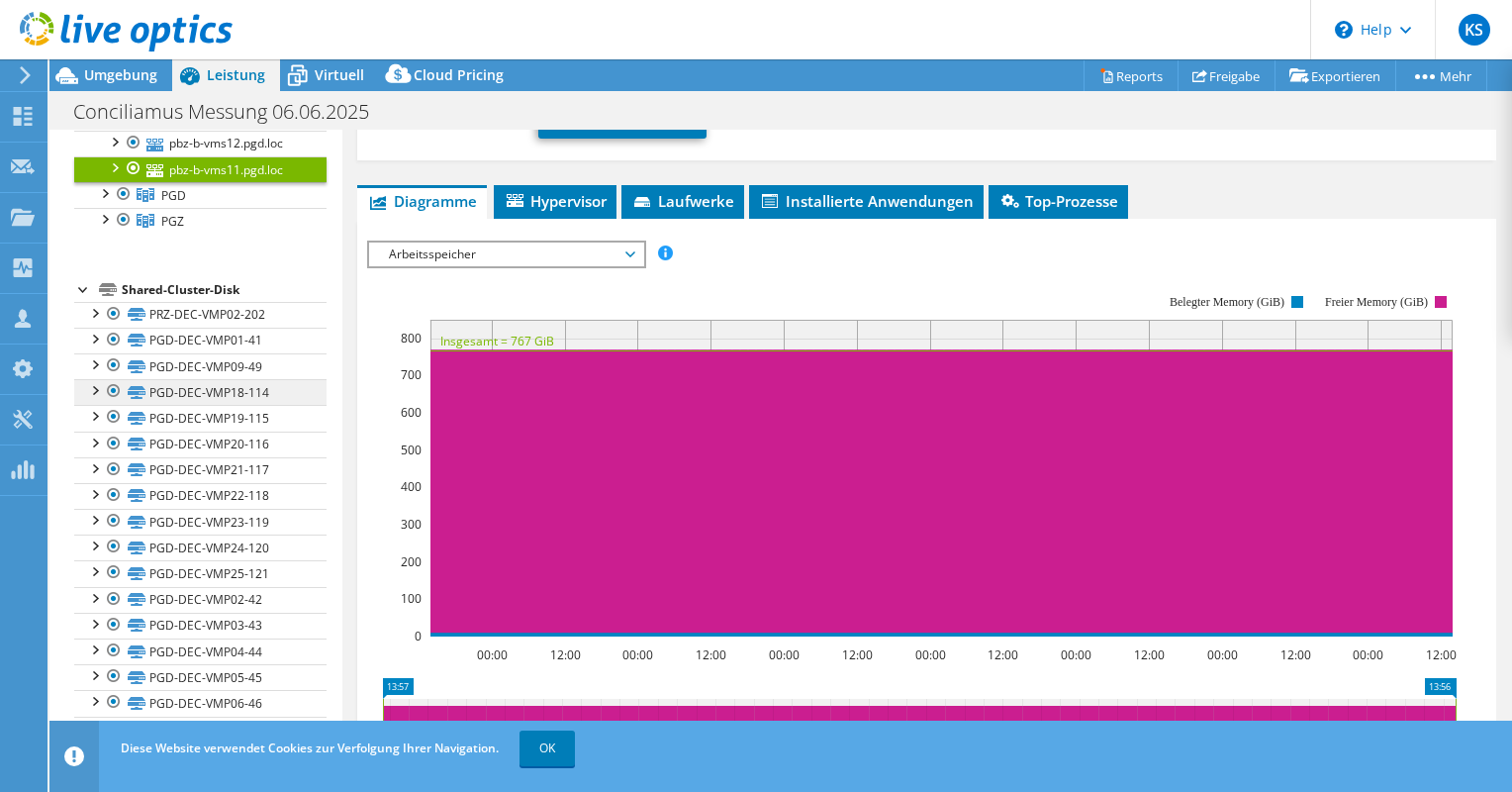 scroll, scrollTop: 0, scrollLeft: 0, axis: both 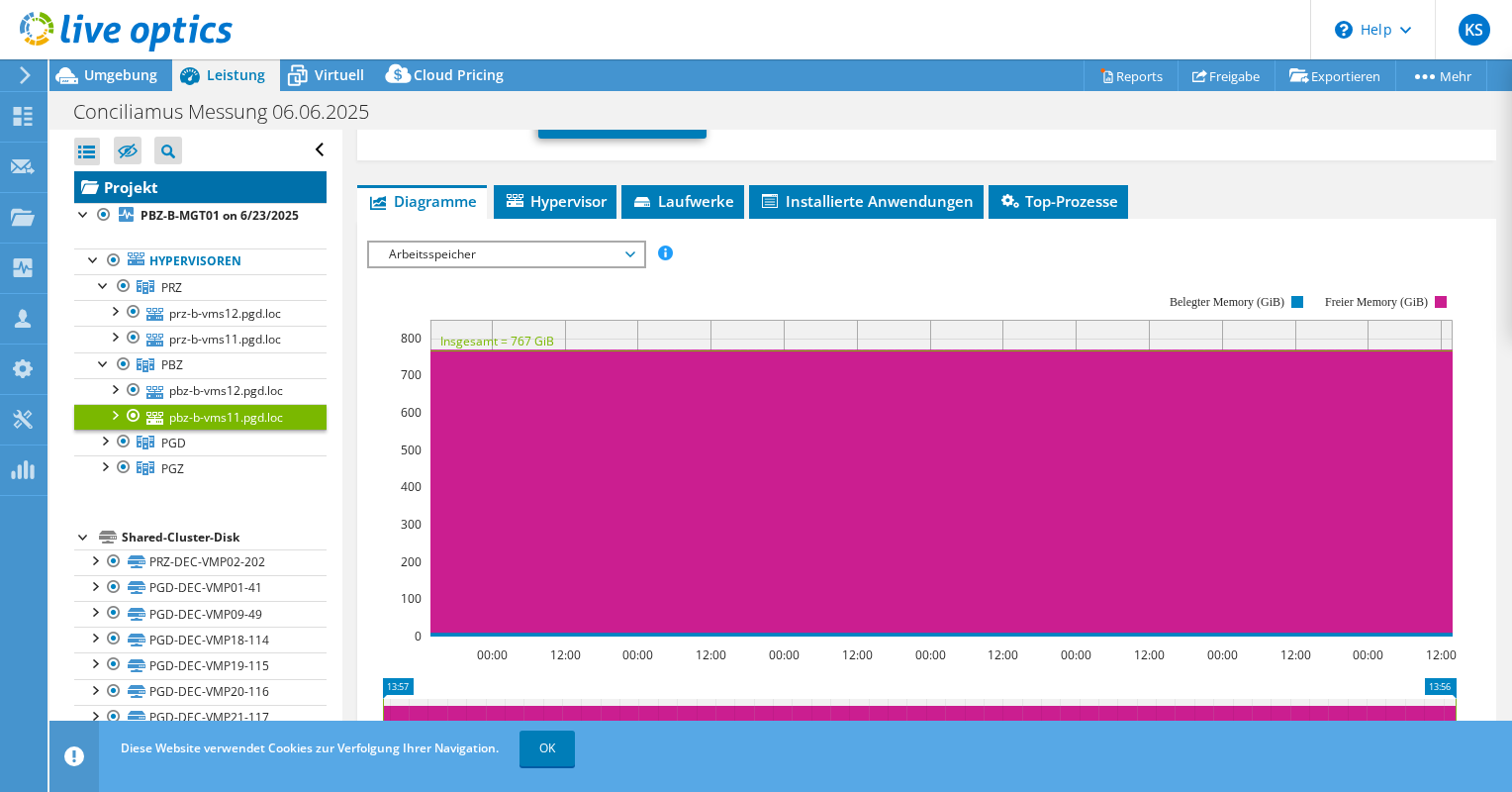 click on "Projekt" at bounding box center [200, 187] 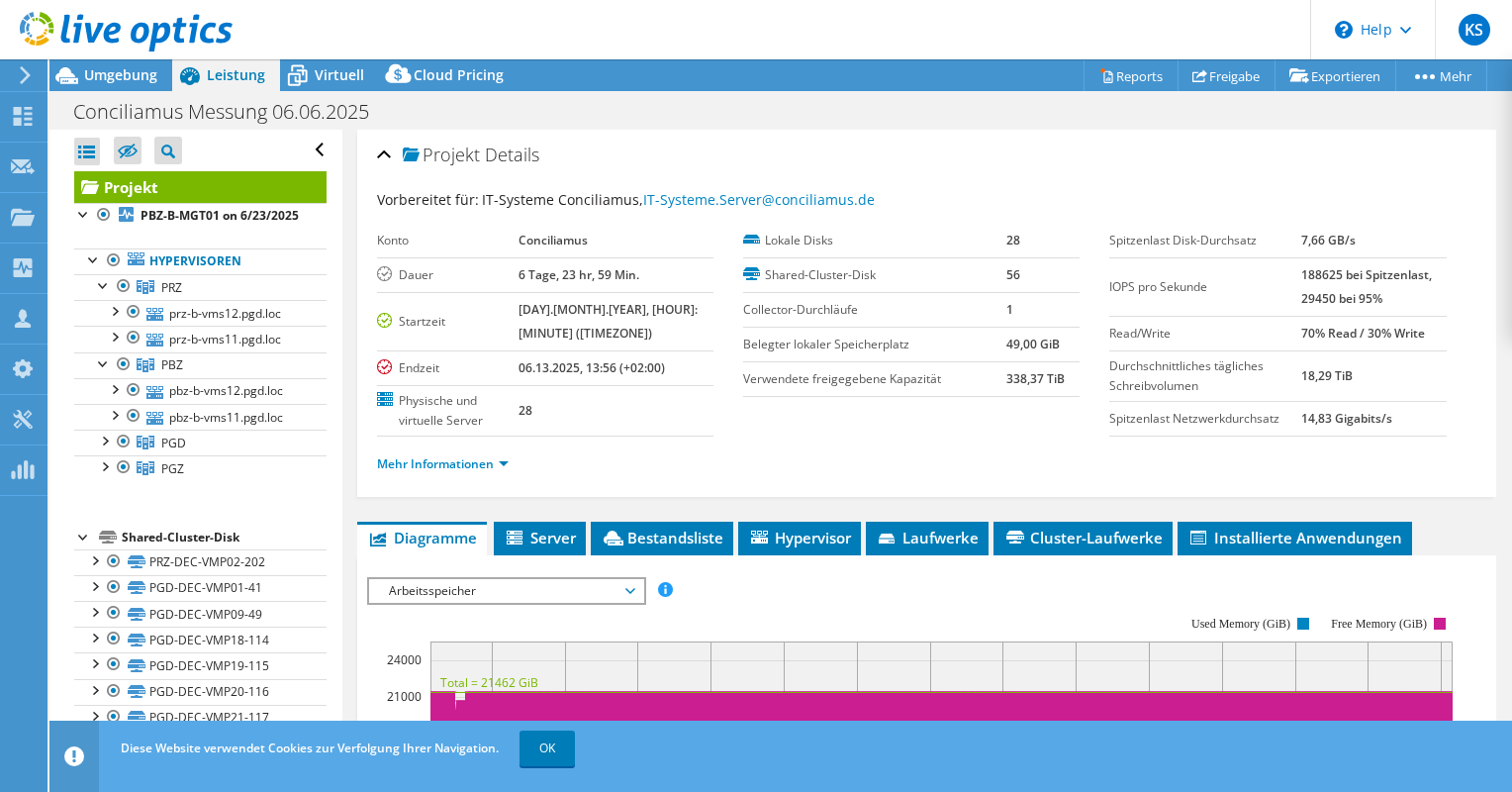 select on "EUFrankfurt" 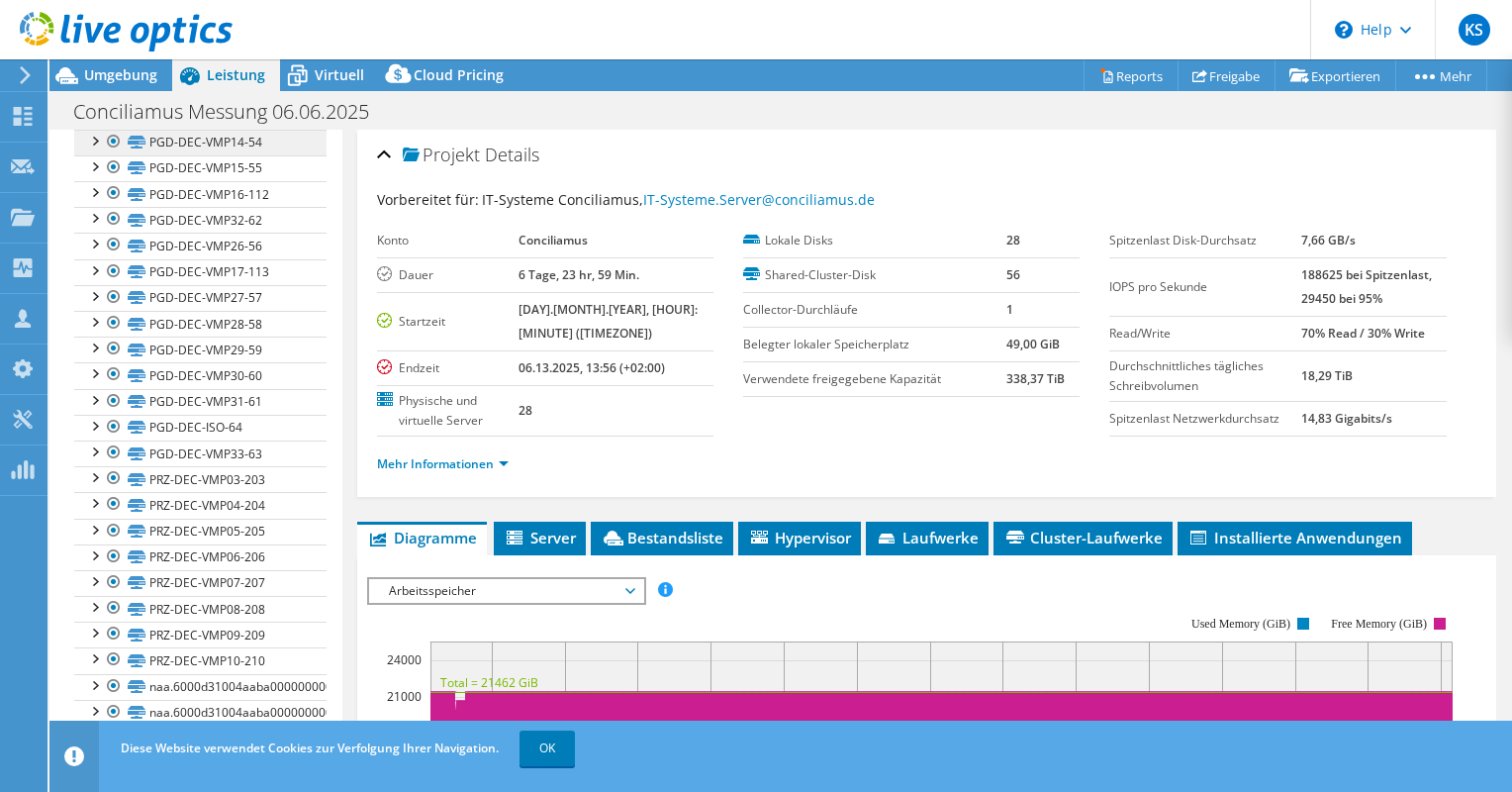scroll, scrollTop: 1295, scrollLeft: 0, axis: vertical 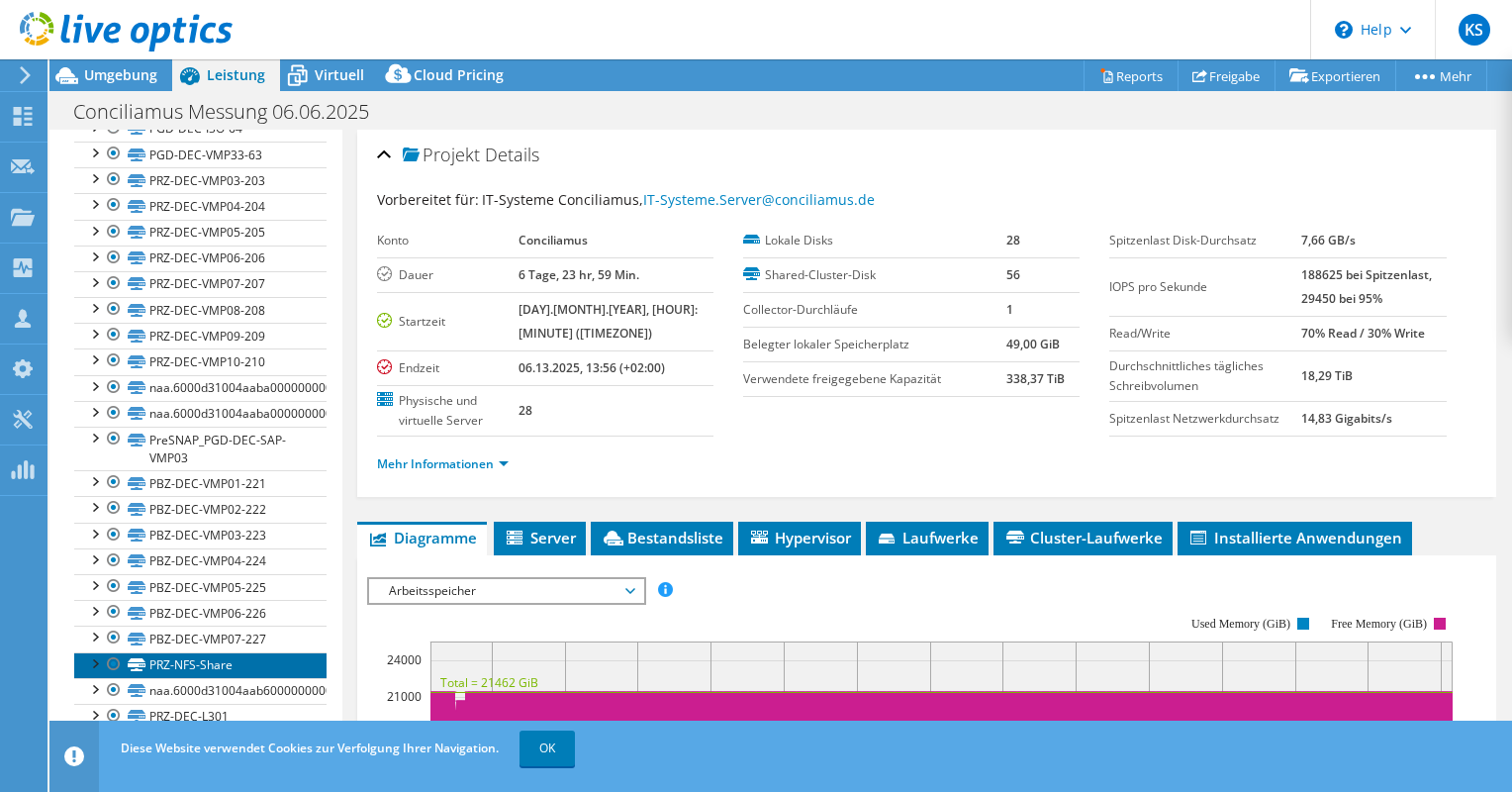 click on "PRZ-NFS-Share" at bounding box center [200, 665] 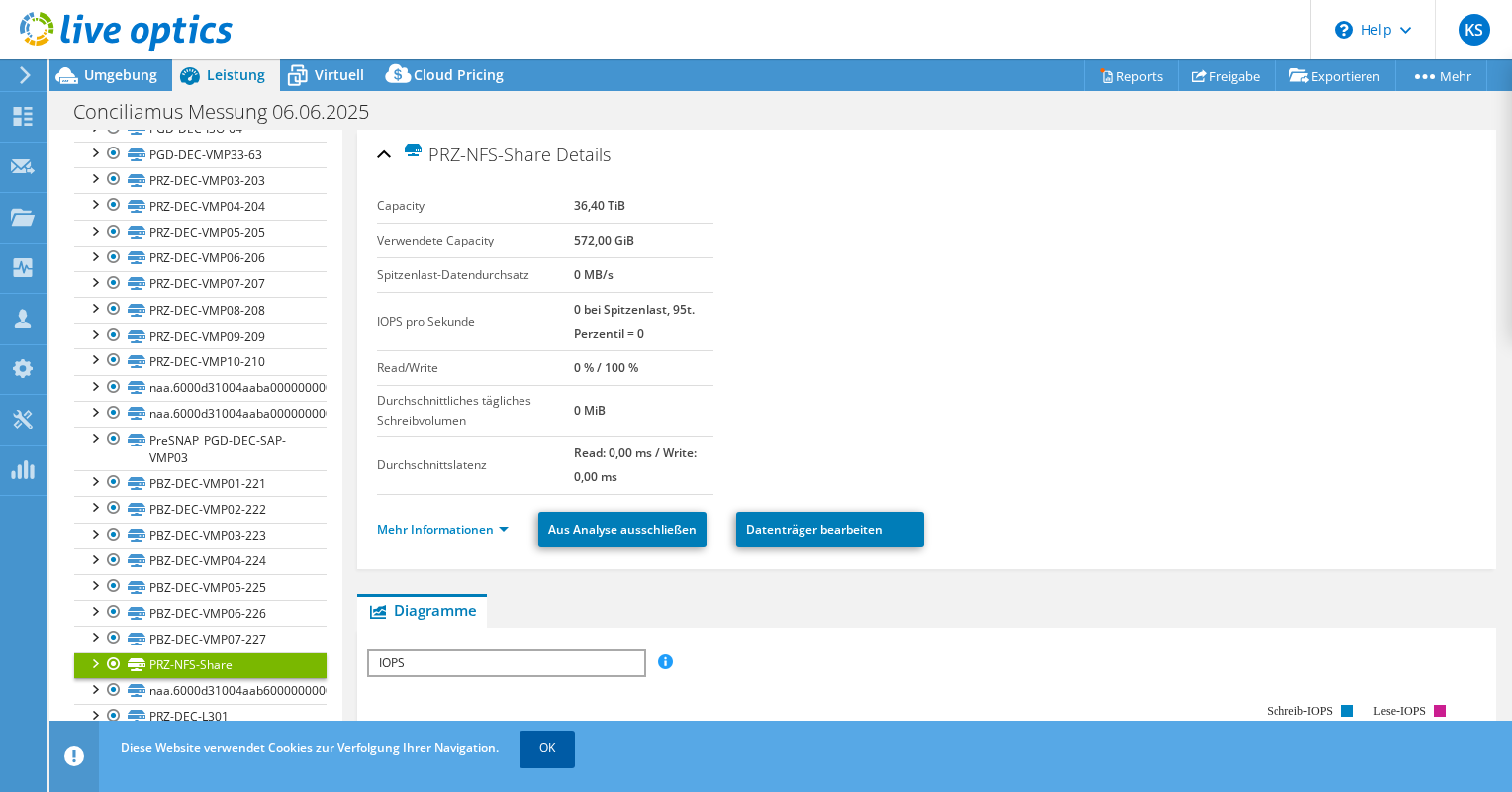 click on "OK" at bounding box center [547, 748] 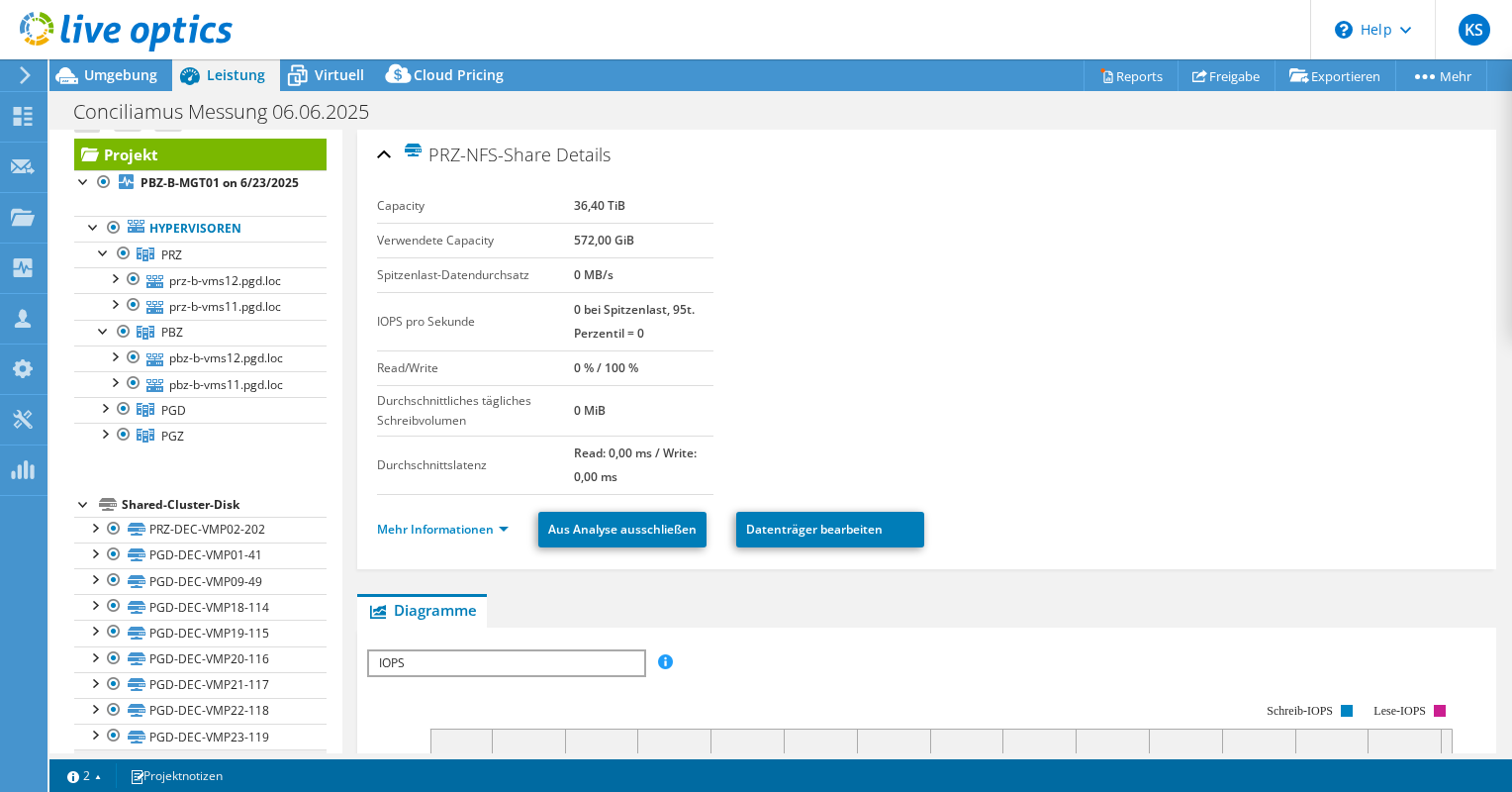 scroll, scrollTop: 0, scrollLeft: 0, axis: both 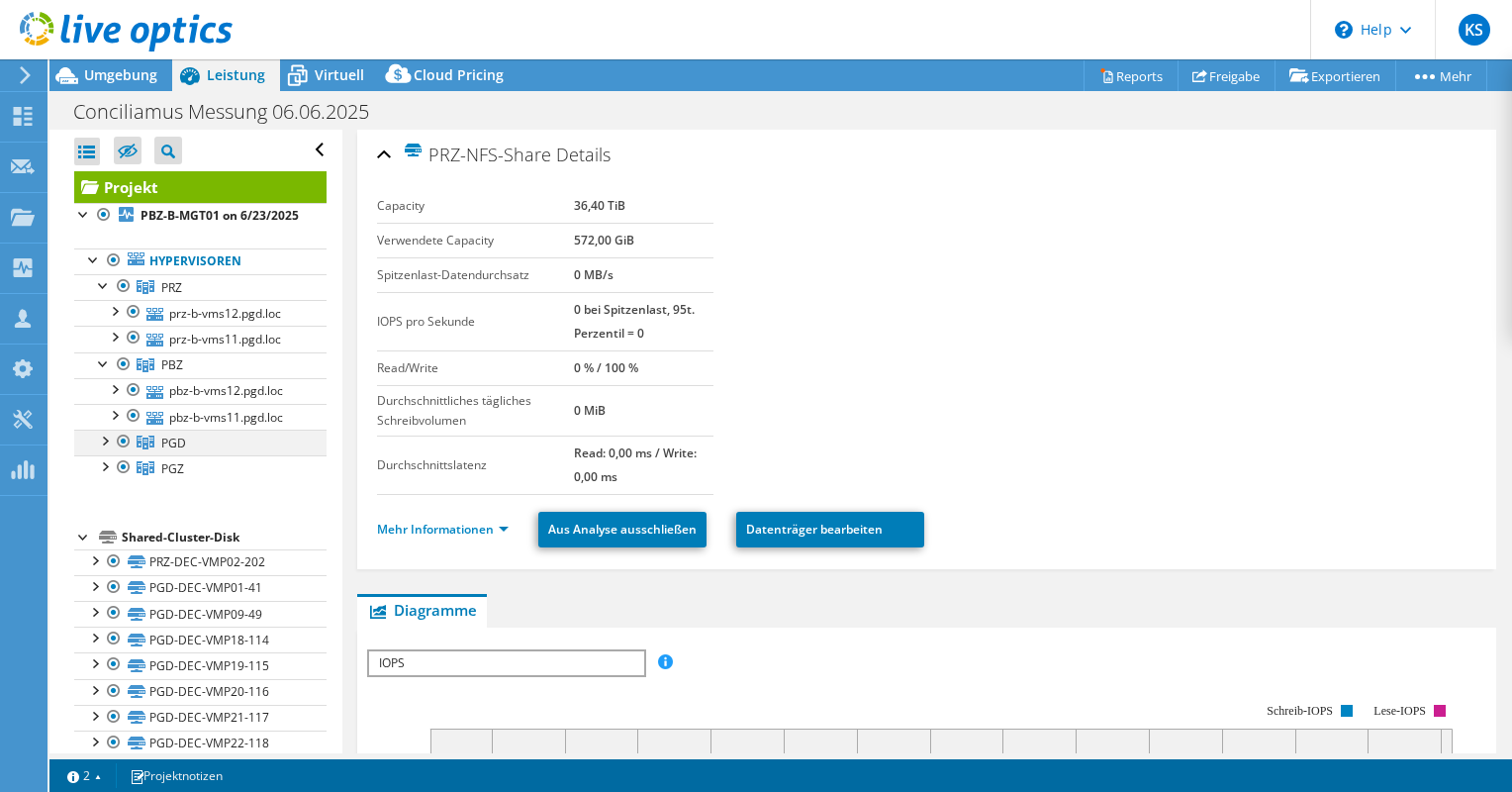 click at bounding box center [104, 440] 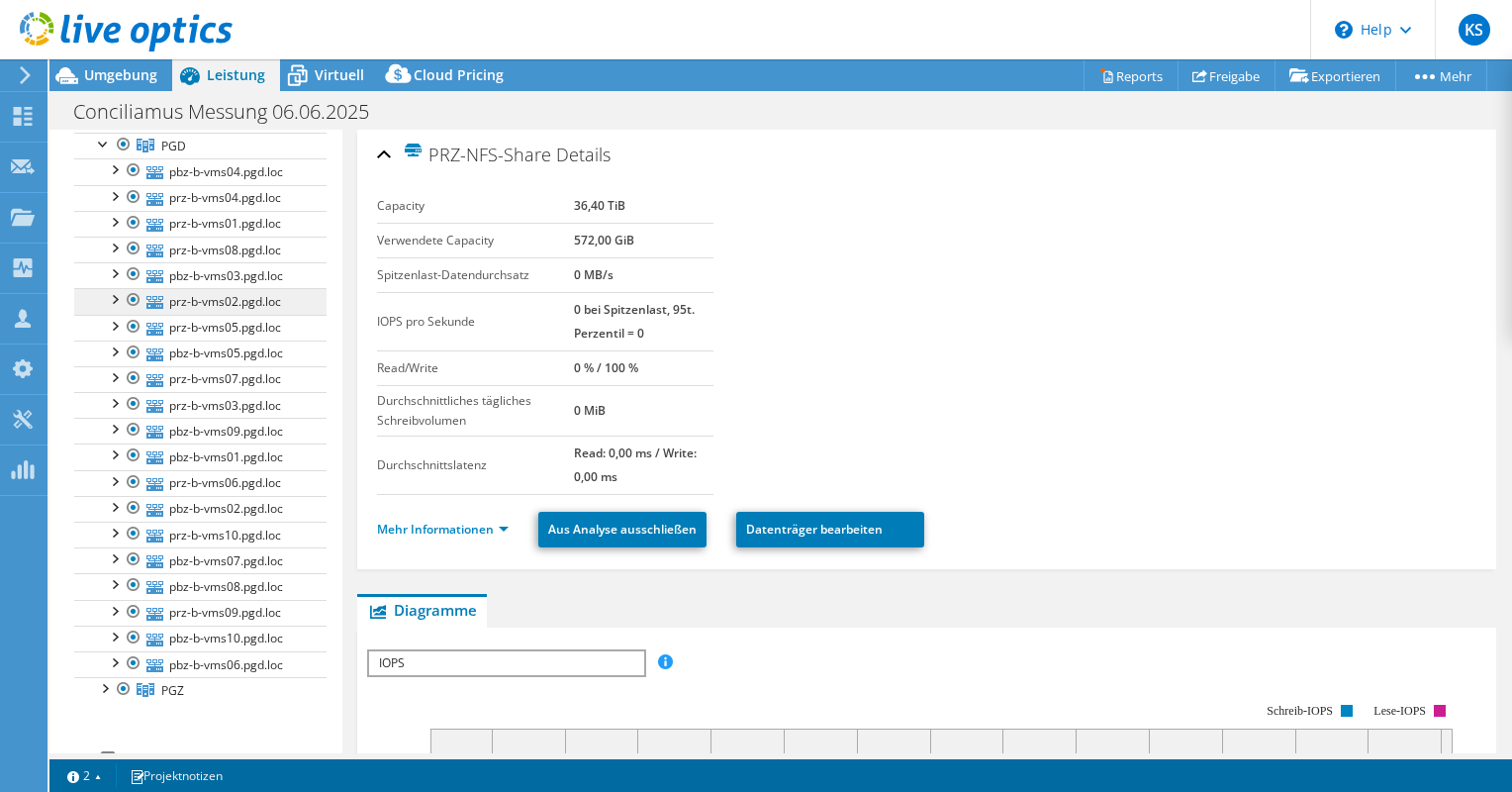 scroll, scrollTop: 0, scrollLeft: 0, axis: both 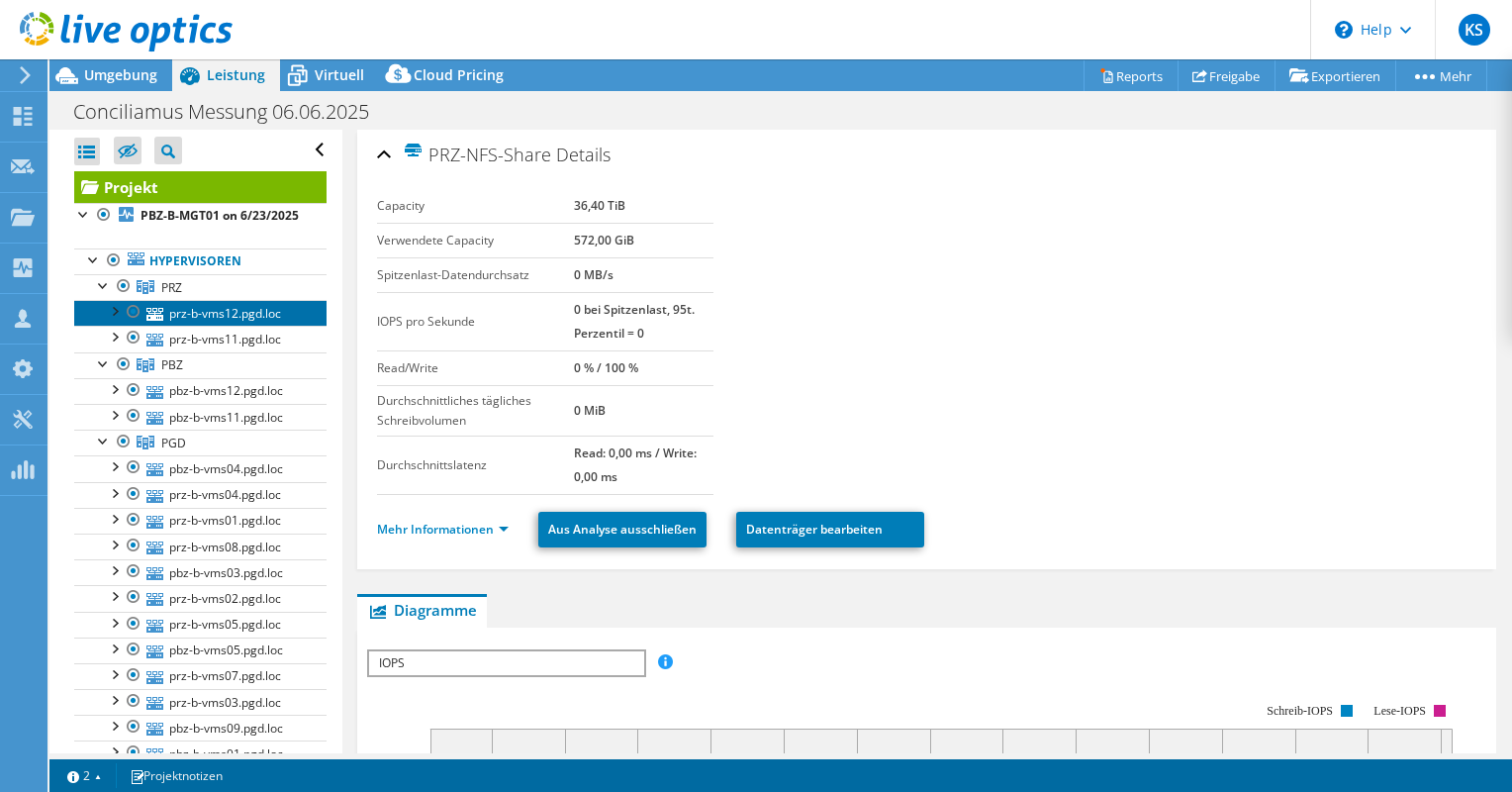 click on "prz-b-vms12.pgd.loc" at bounding box center [200, 313] 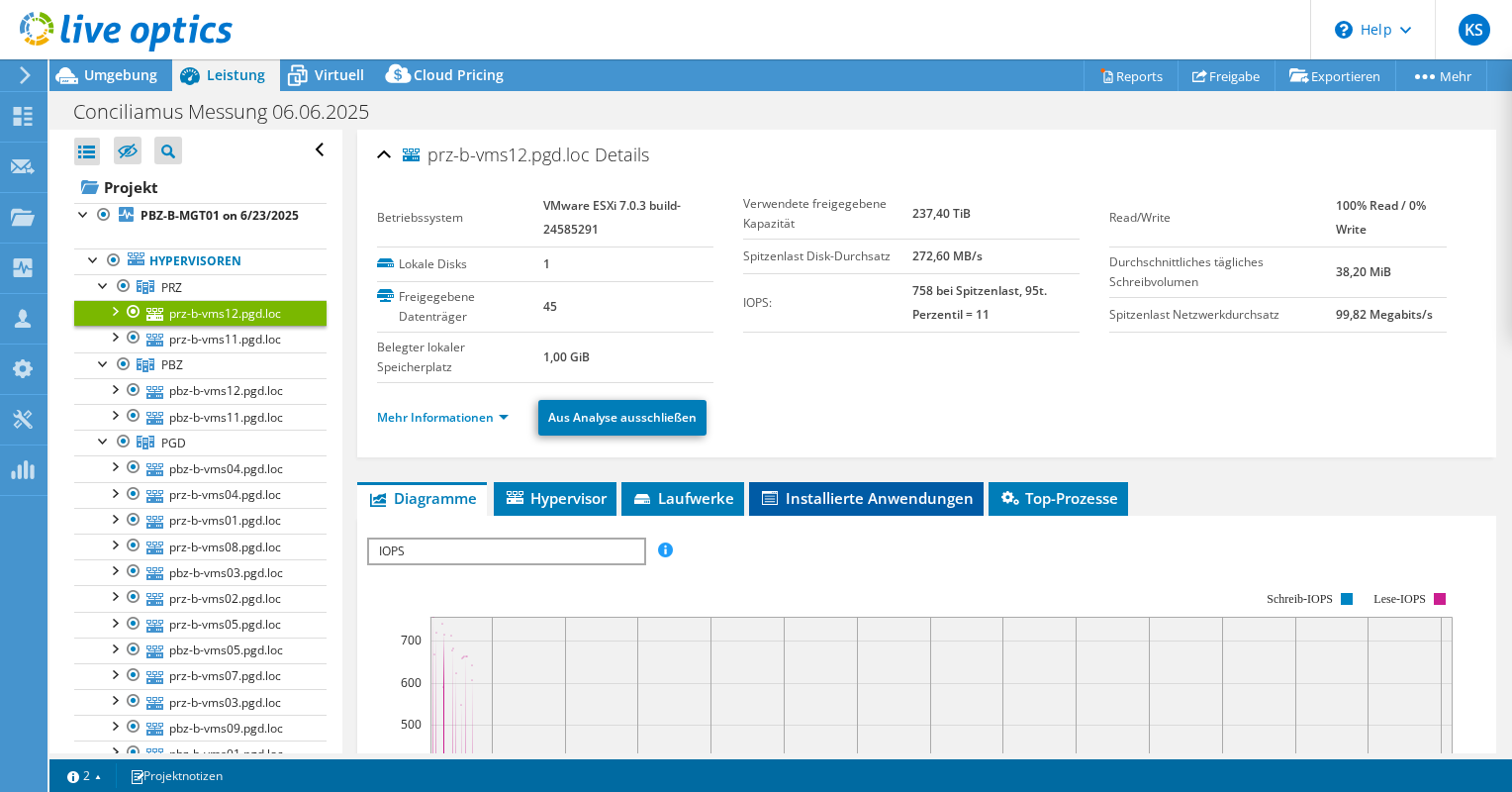 click on "Installierte Anwendungen" at bounding box center [866, 498] 